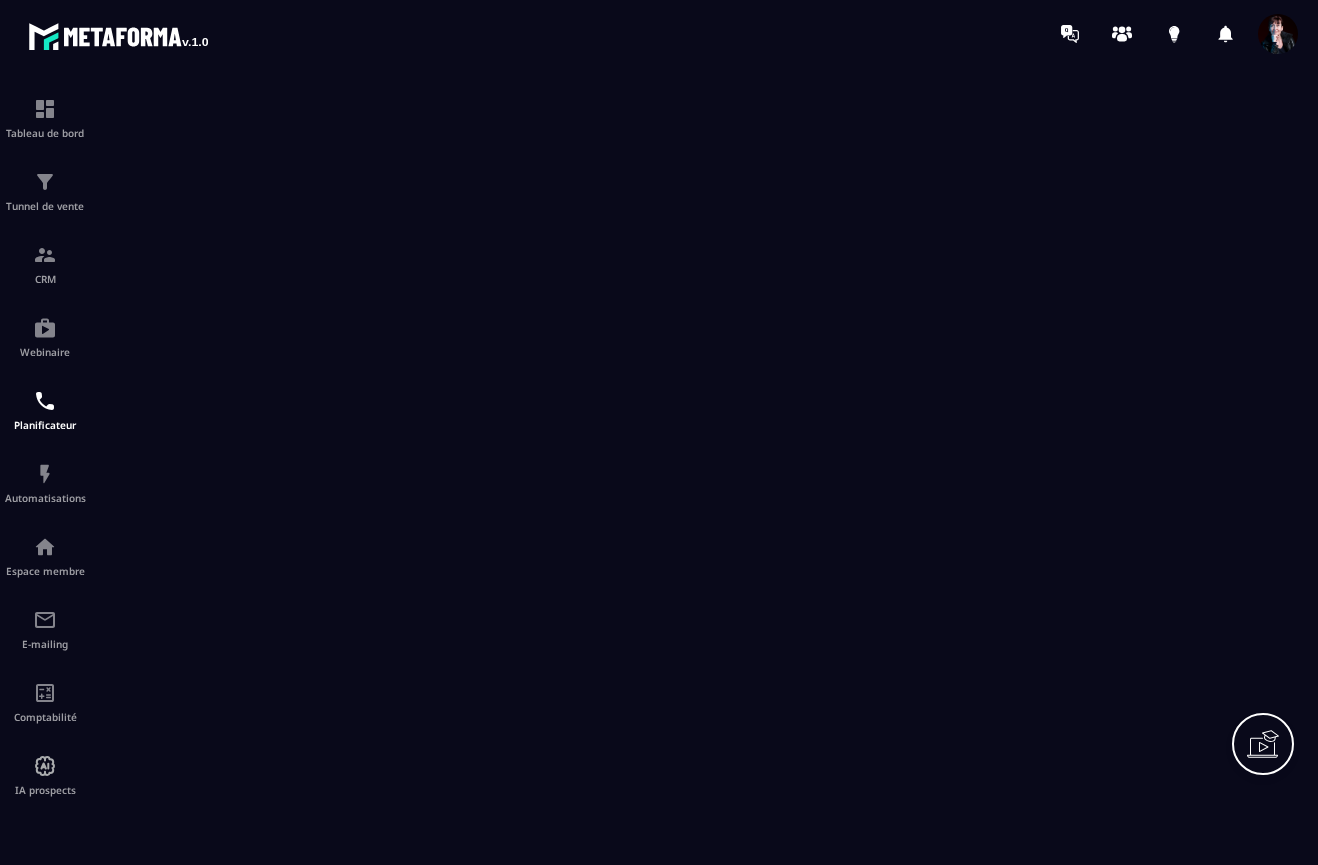 scroll, scrollTop: 0, scrollLeft: 0, axis: both 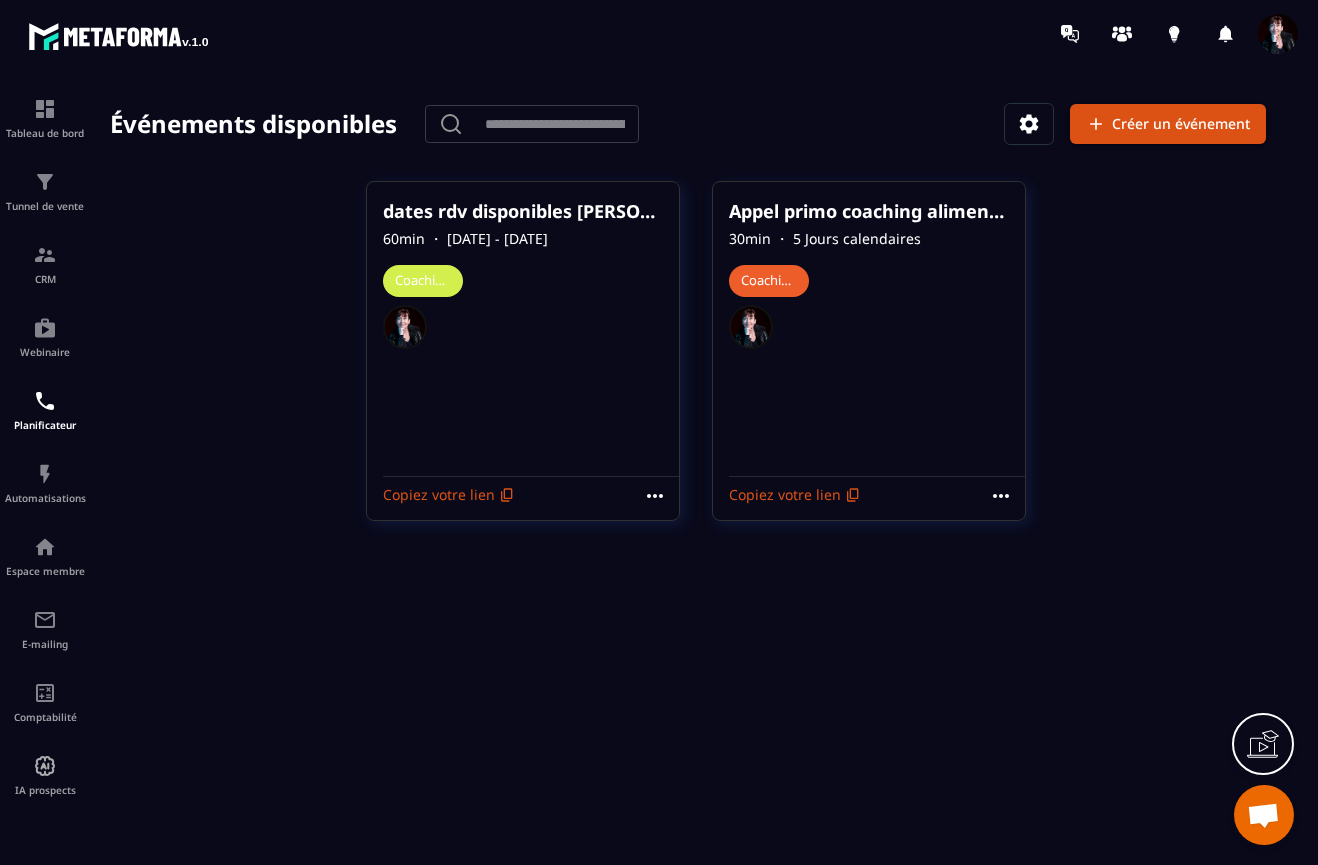 click at bounding box center (523, 327) 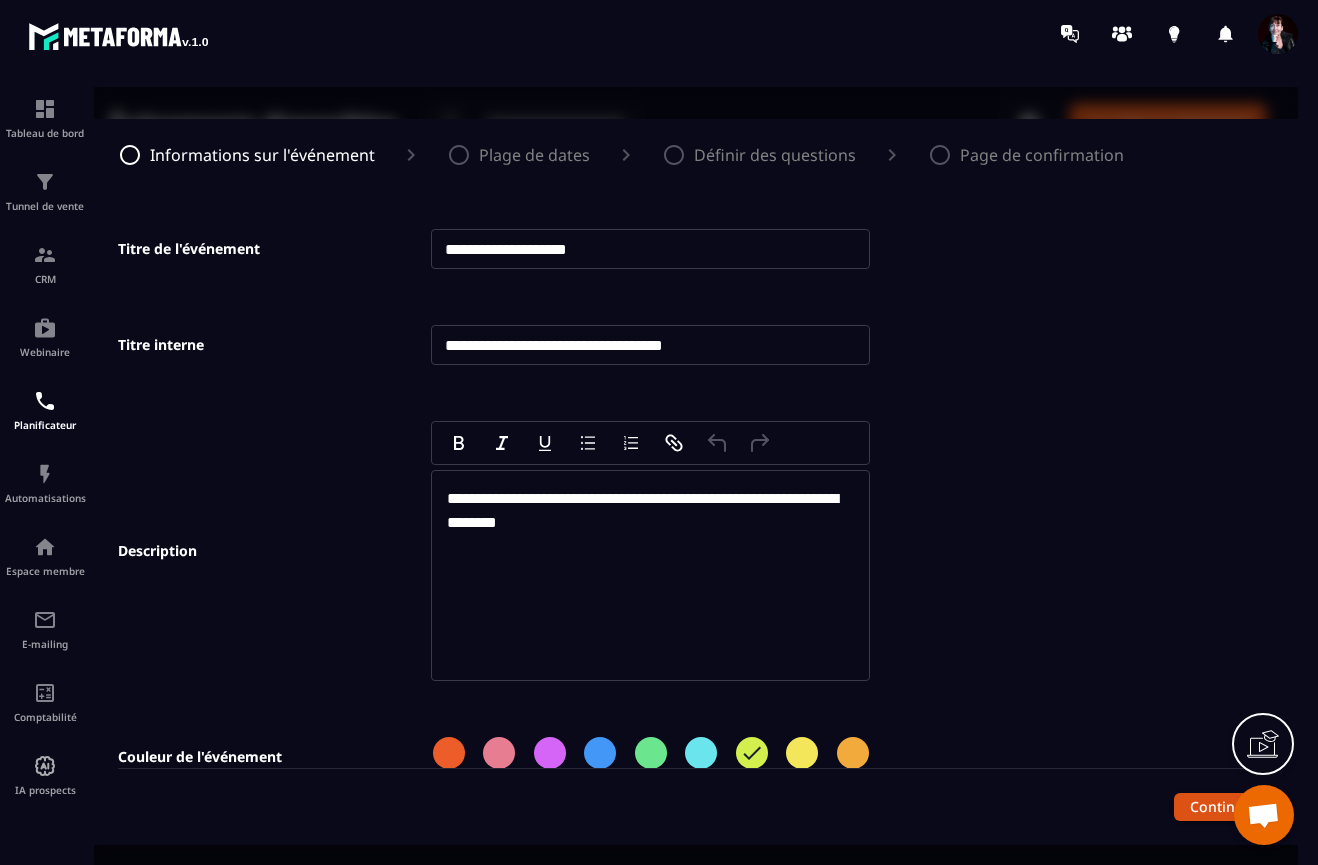 click on "**********" at bounding box center [650, 345] 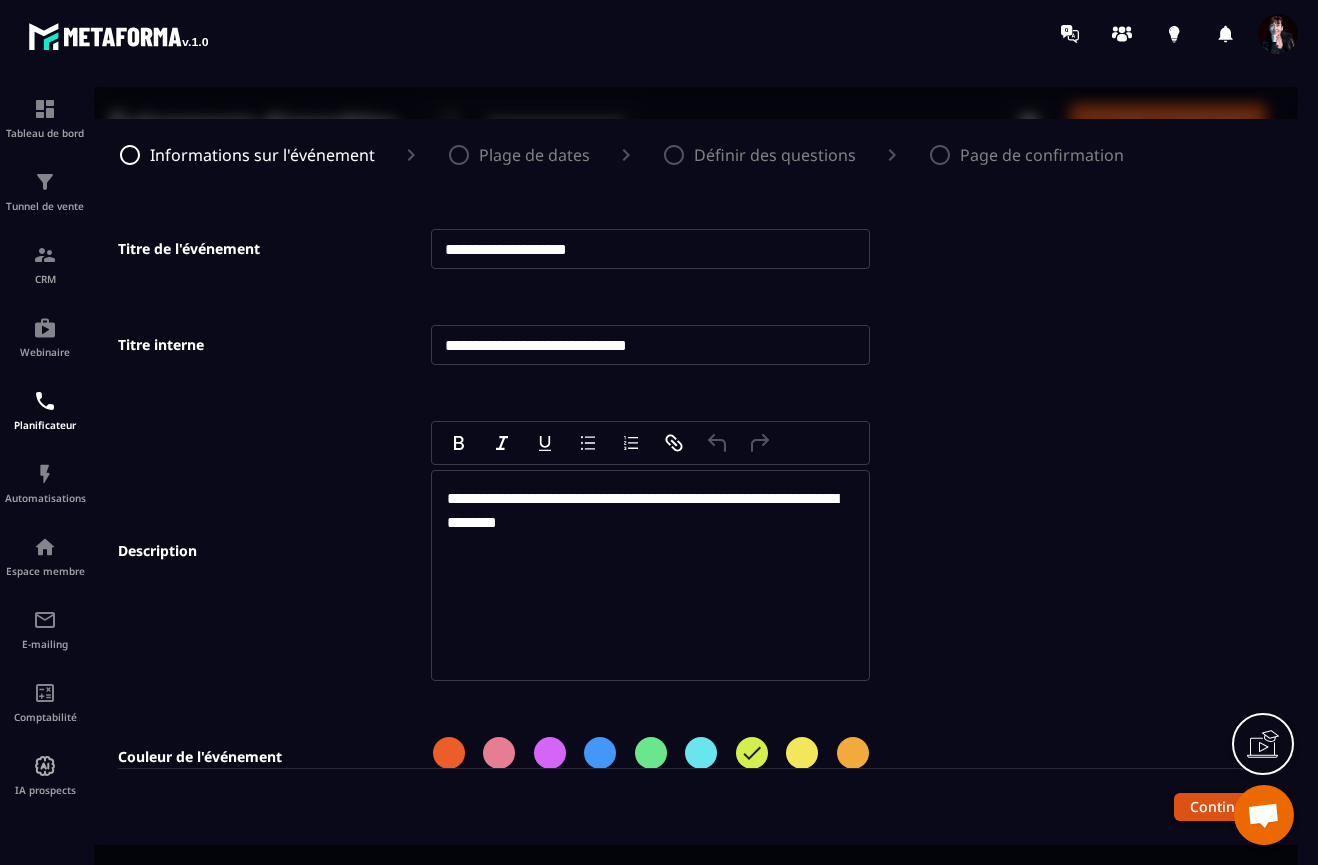 type on "**********" 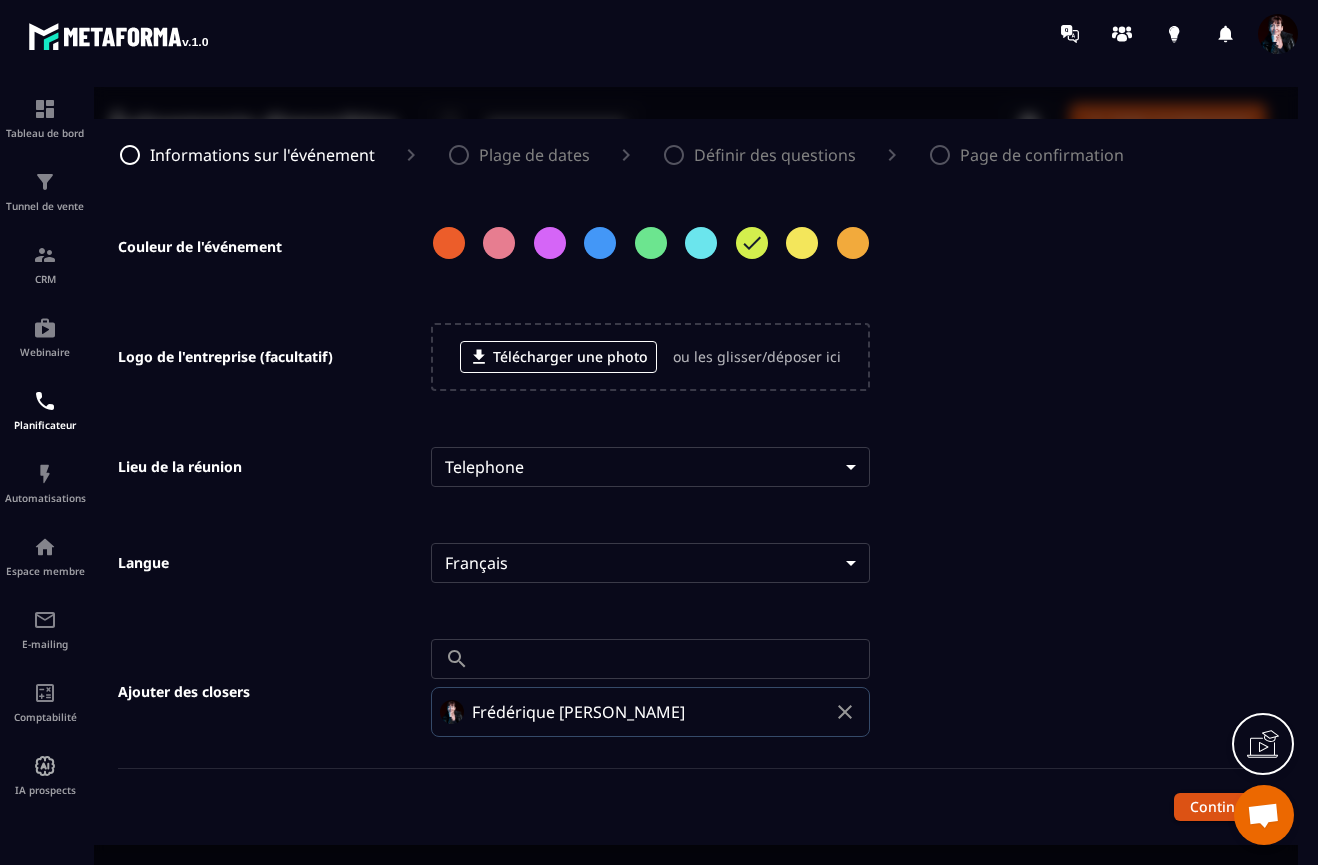 scroll, scrollTop: 507, scrollLeft: 0, axis: vertical 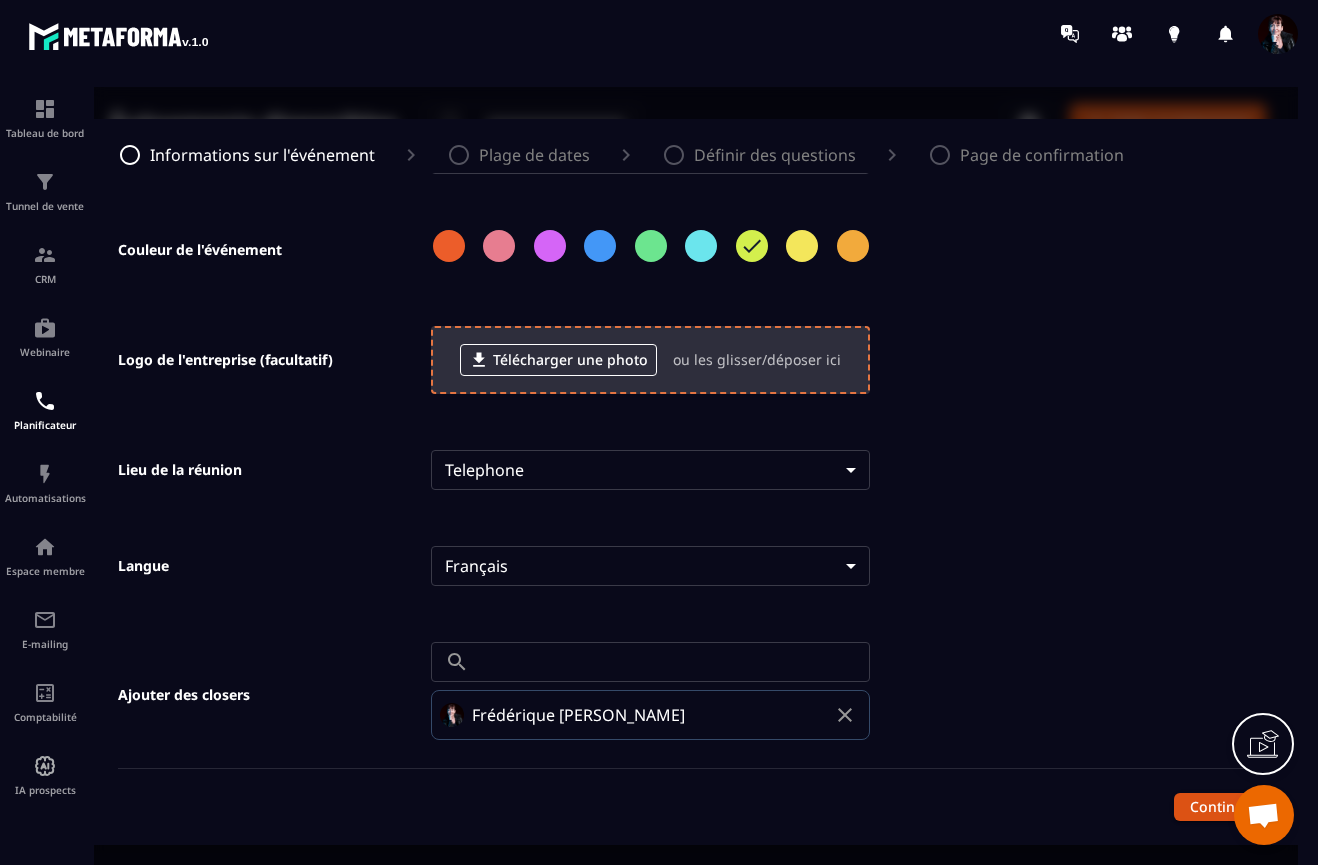 click on "Télécharger une photo" at bounding box center [558, 360] 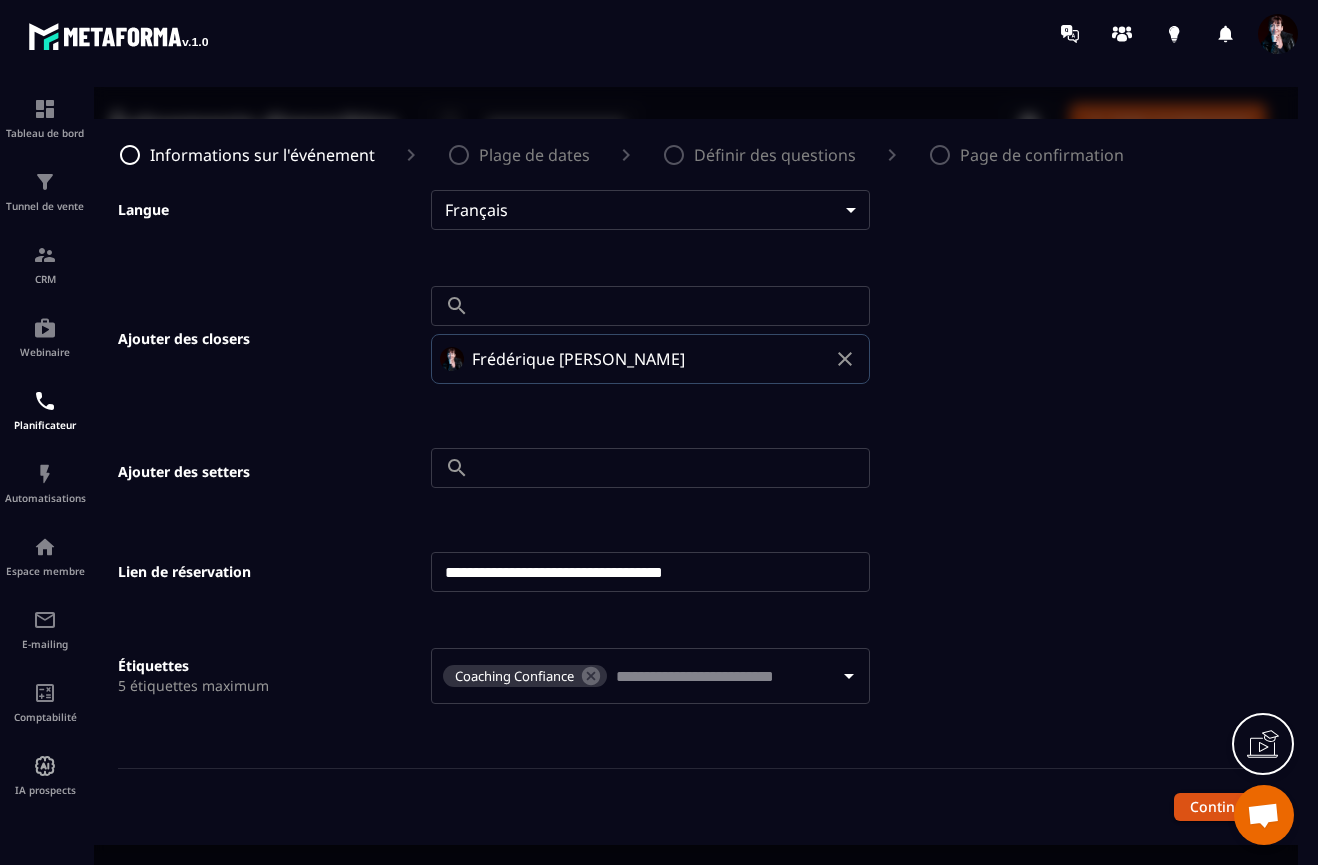 scroll, scrollTop: 890, scrollLeft: 0, axis: vertical 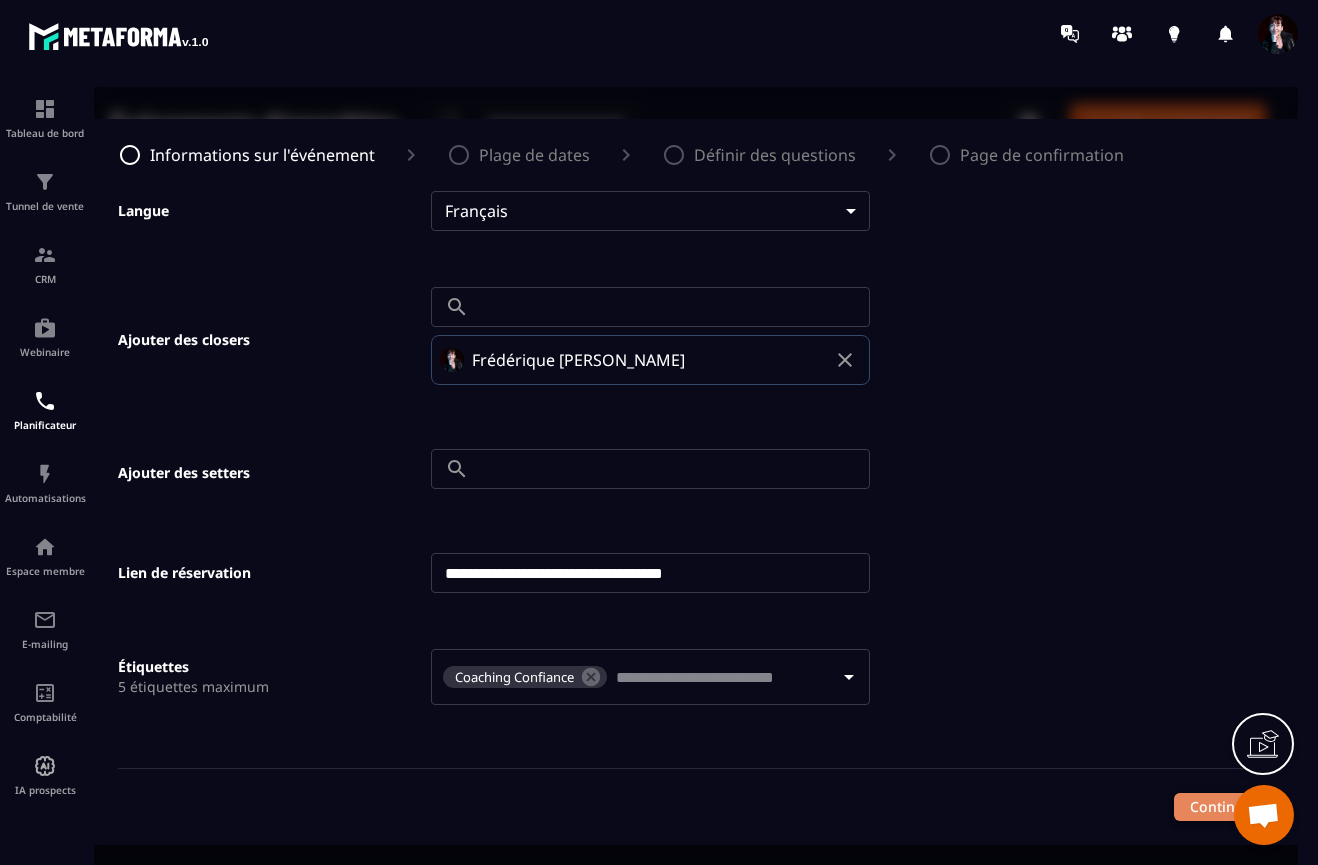 click on "Continuer" at bounding box center (1224, 807) 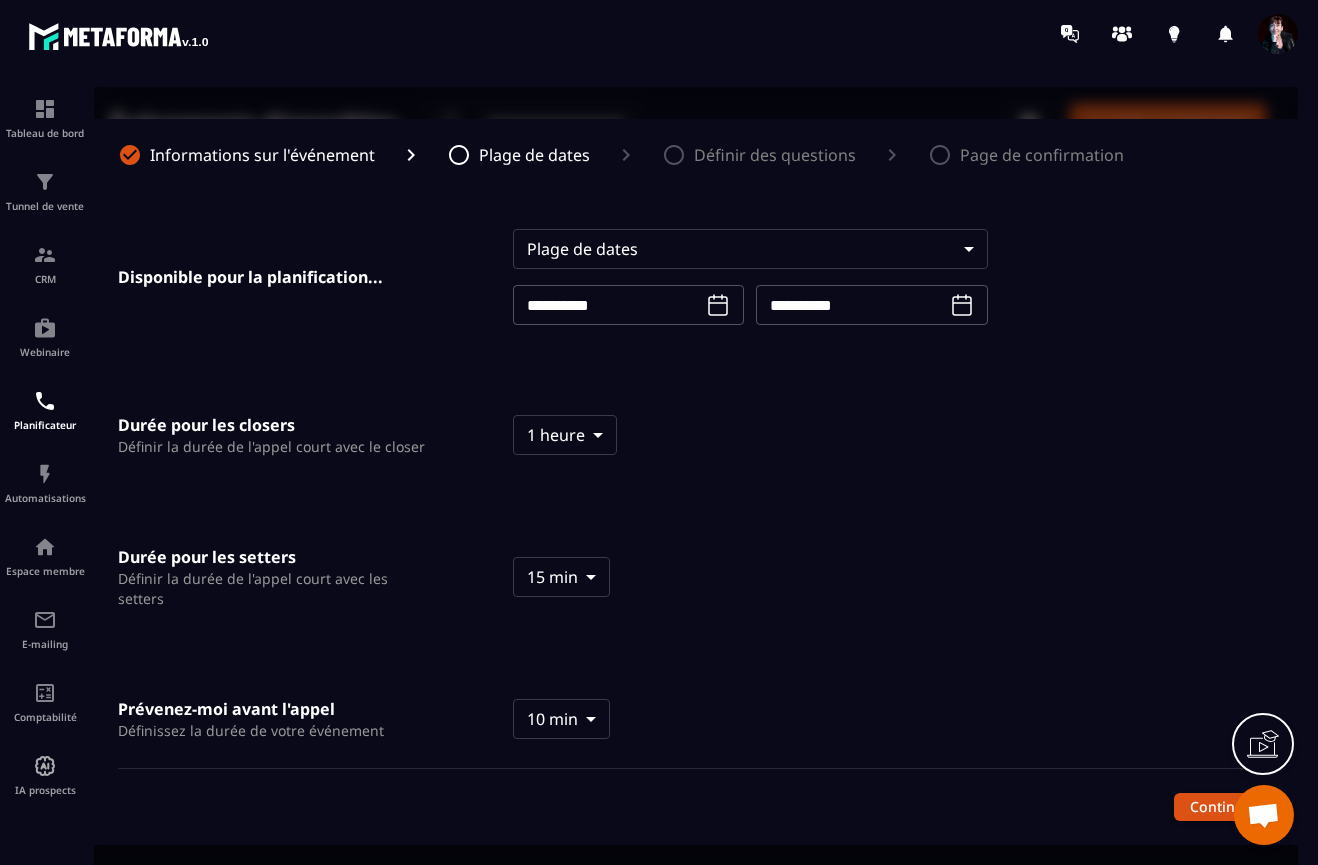 scroll, scrollTop: 17, scrollLeft: 0, axis: vertical 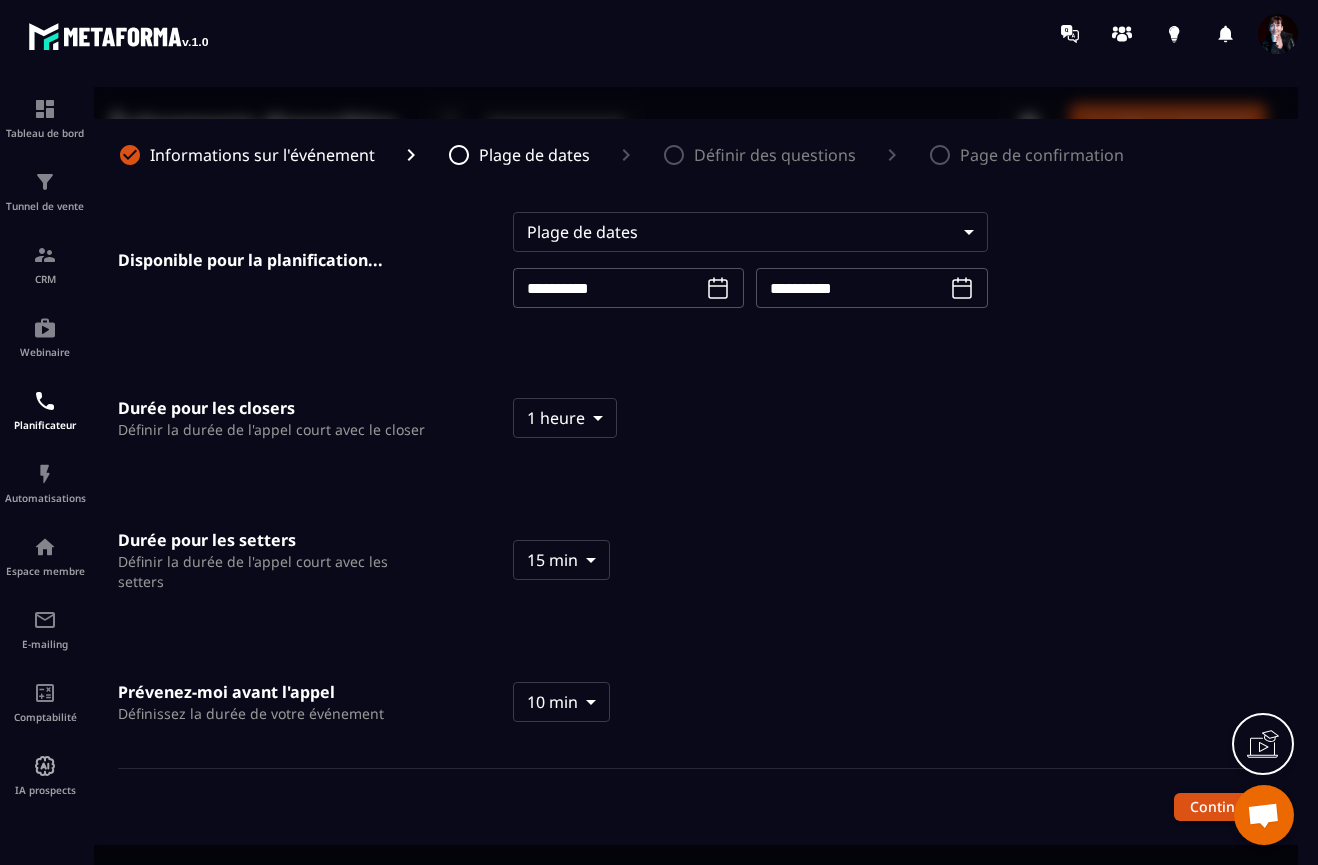 click on "**********" at bounding box center [696, 482] 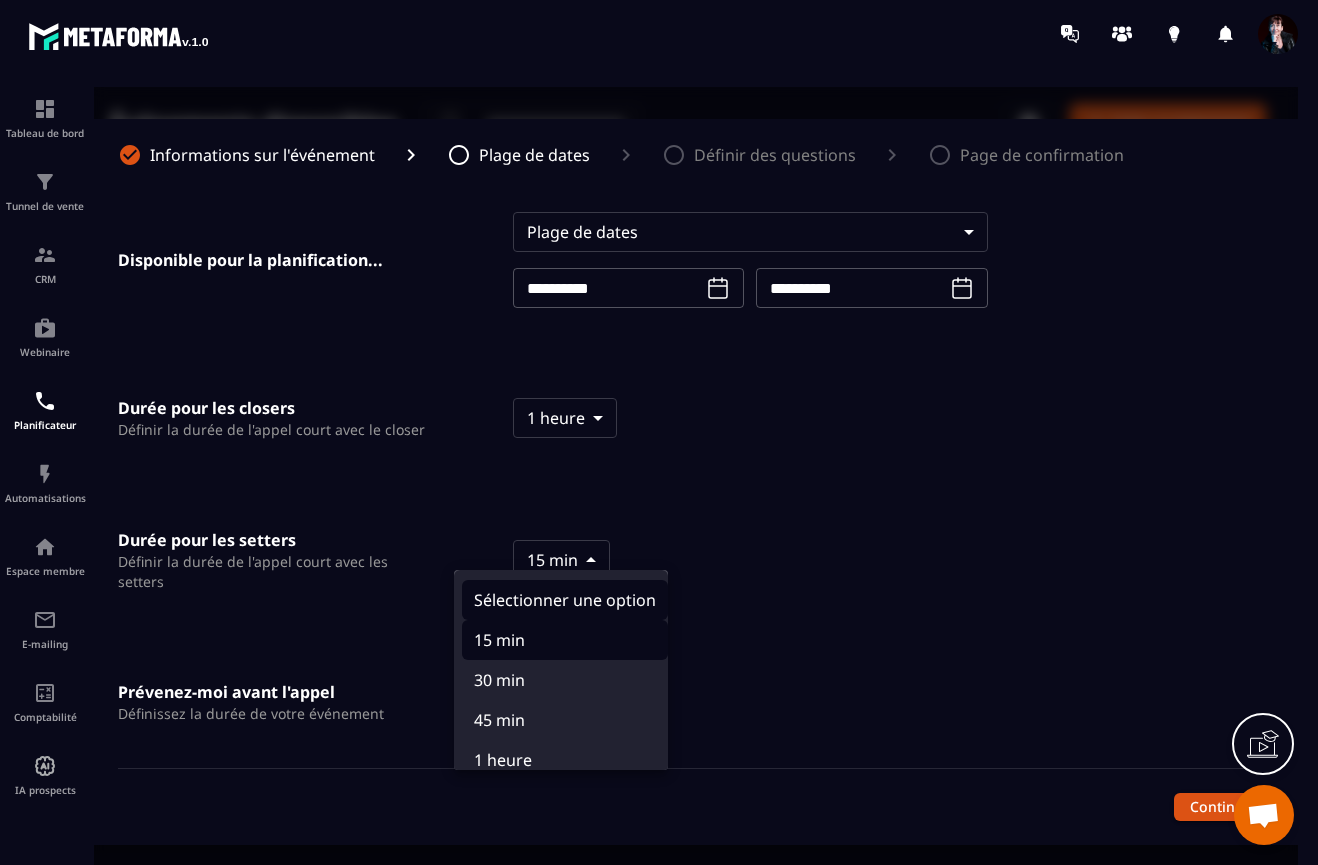 click on "Sélectionner une option" at bounding box center (565, 600) 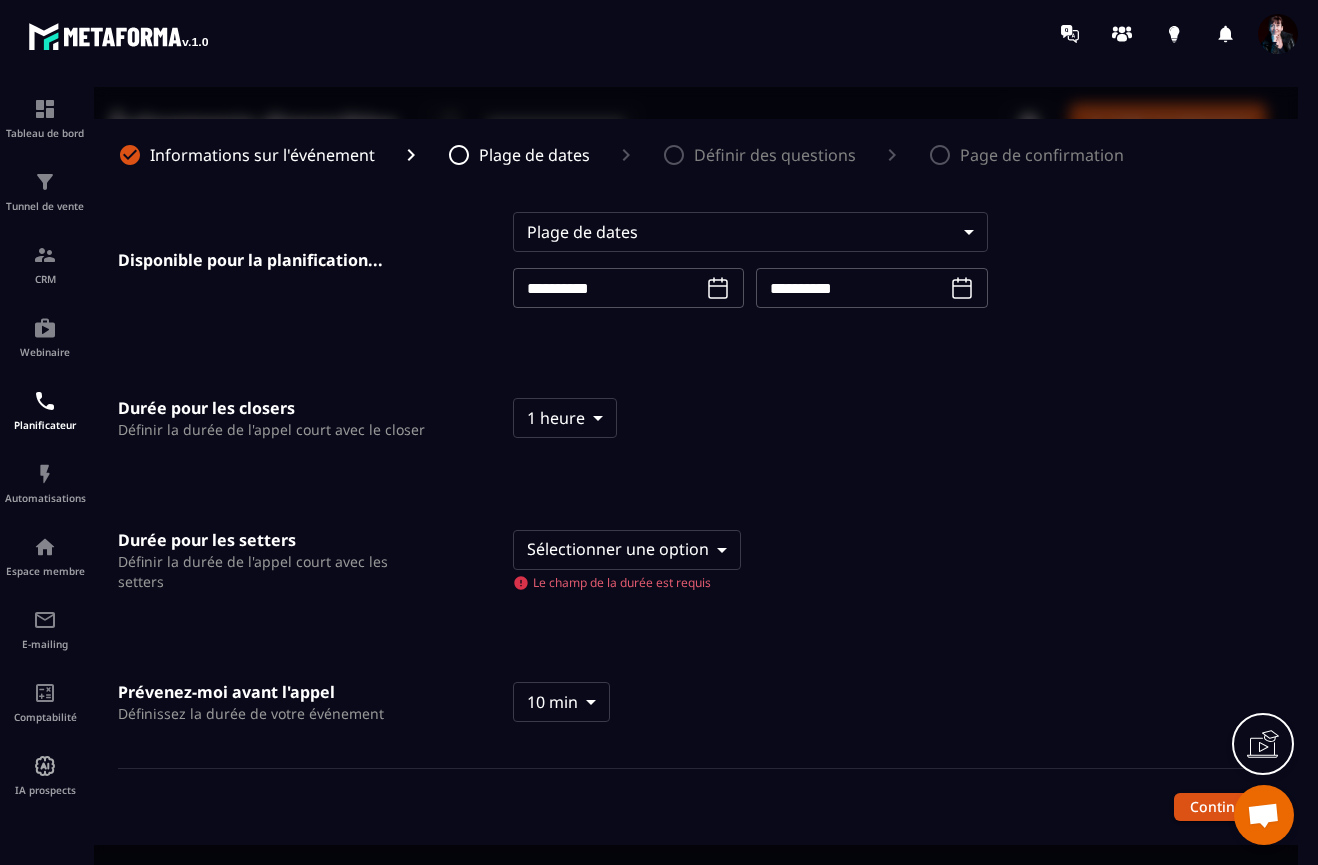 click on "Prévenez-moi avant l'appel Définissez la durée de votre événement 10 min *** ​" at bounding box center (548, 658) 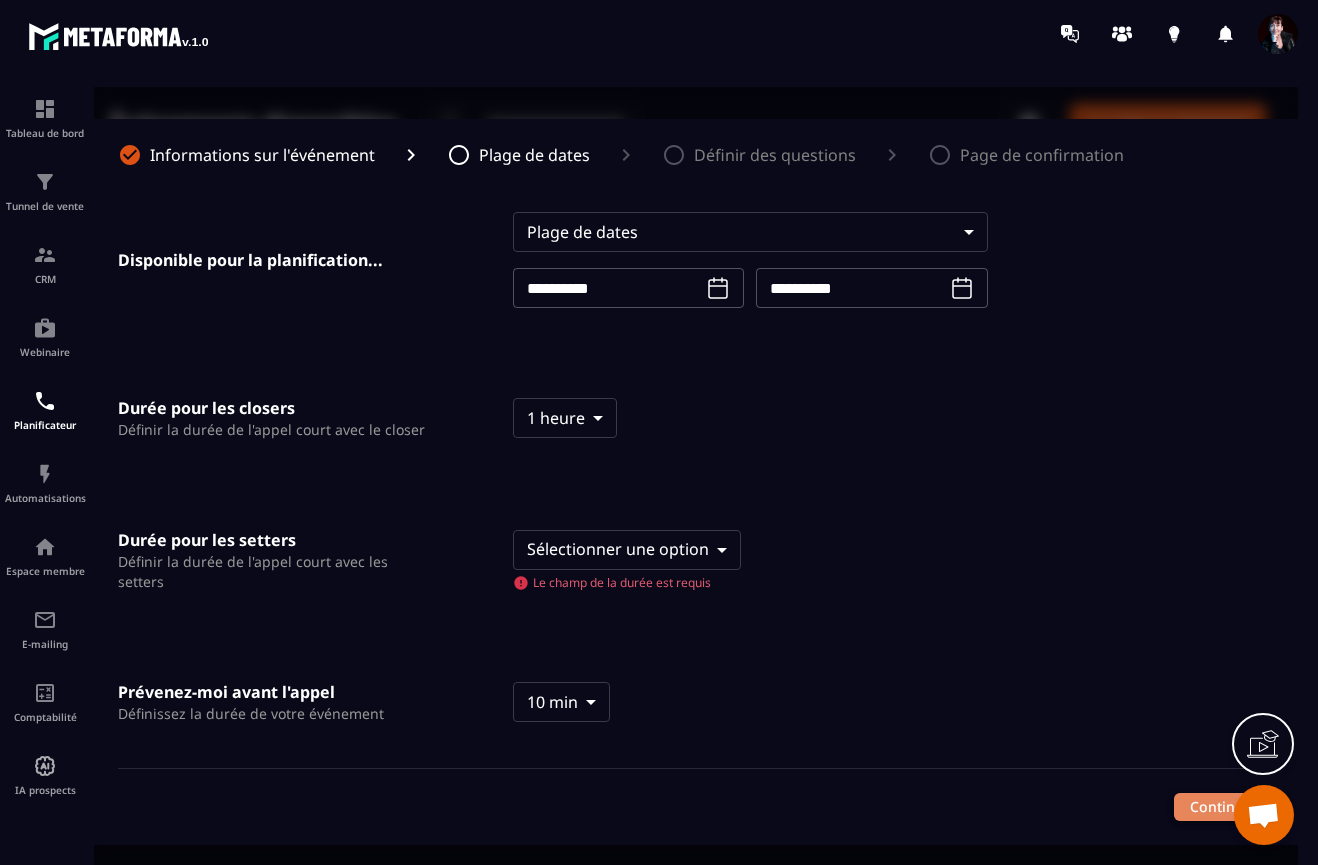 click on "Continuer" at bounding box center [1224, 807] 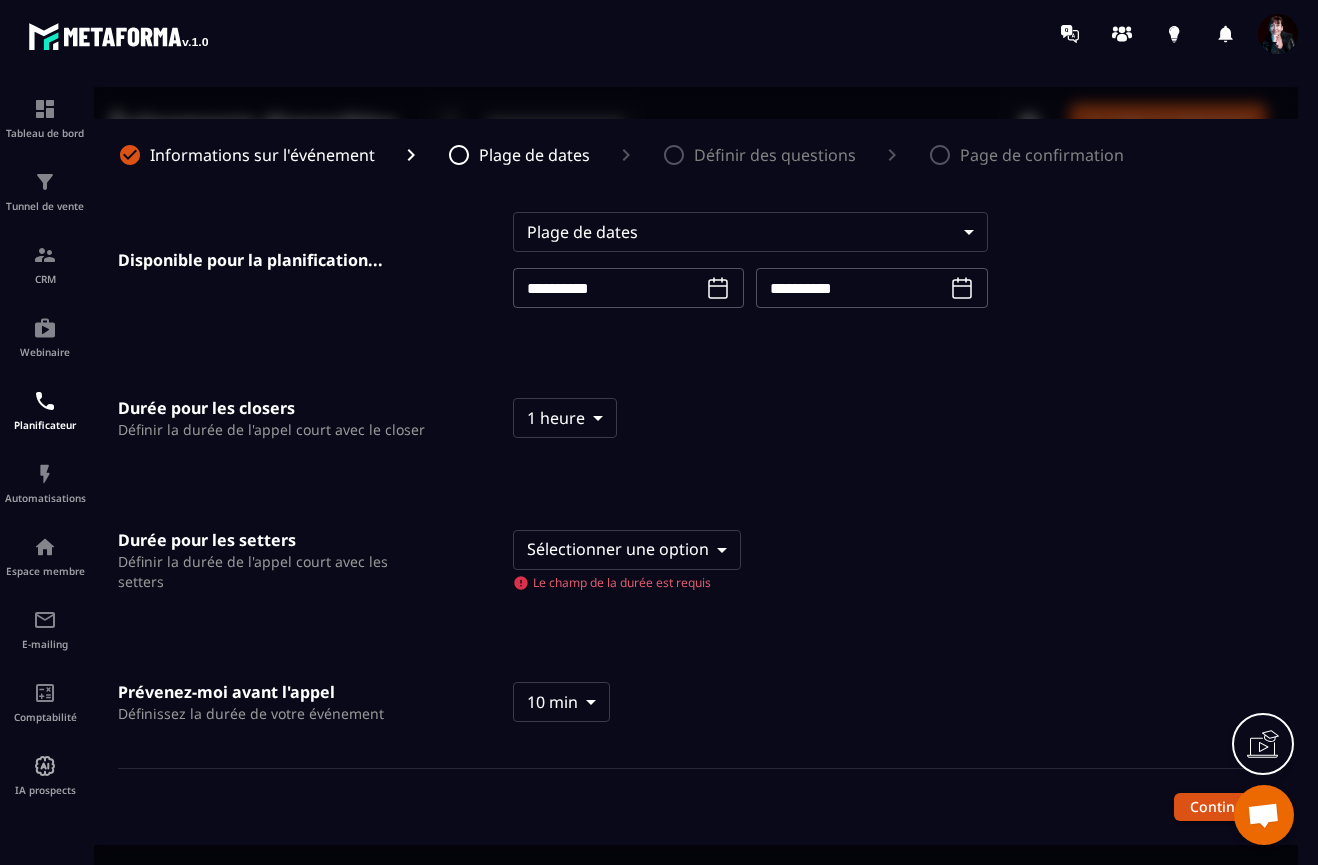 click on "**********" at bounding box center [696, 482] 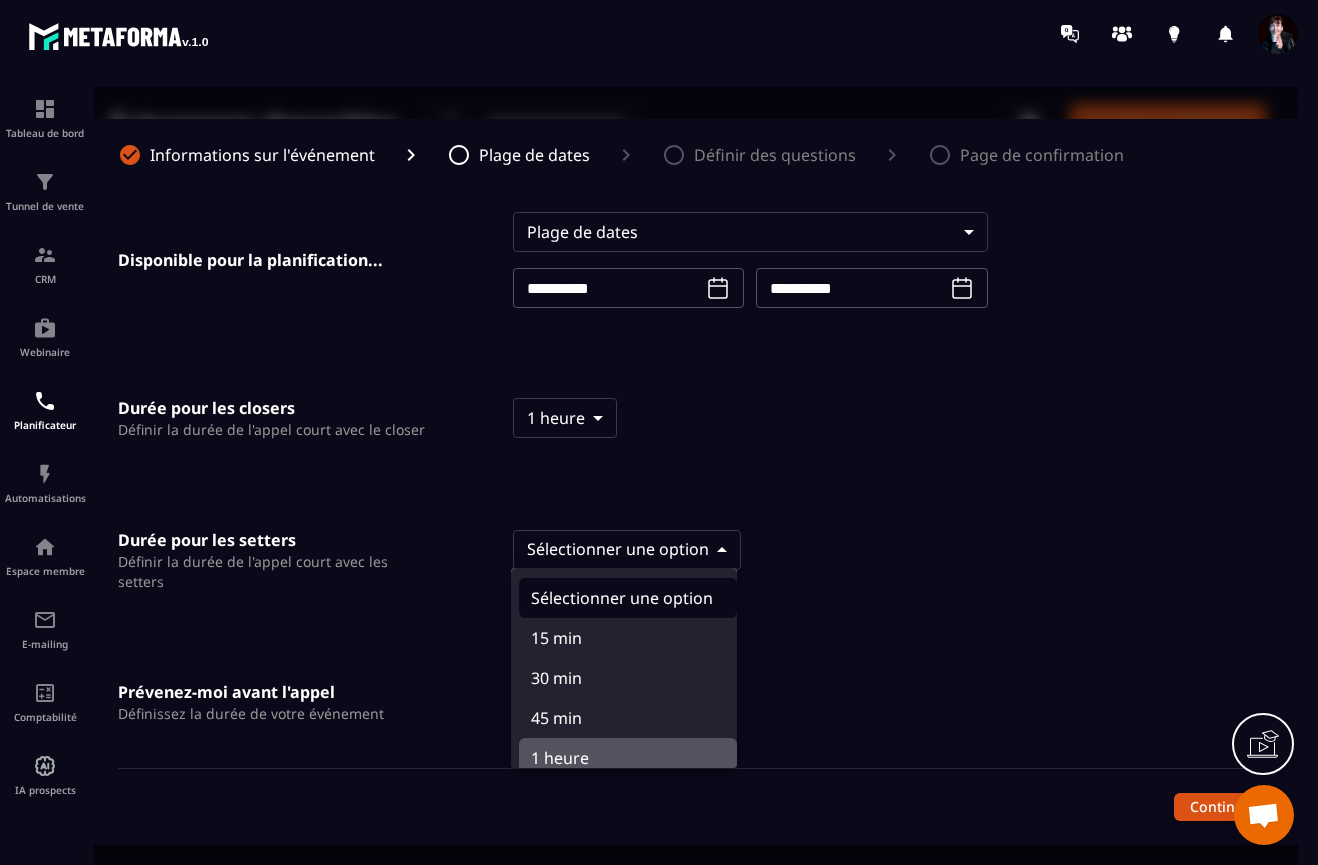 click on "1 heure" at bounding box center [628, 758] 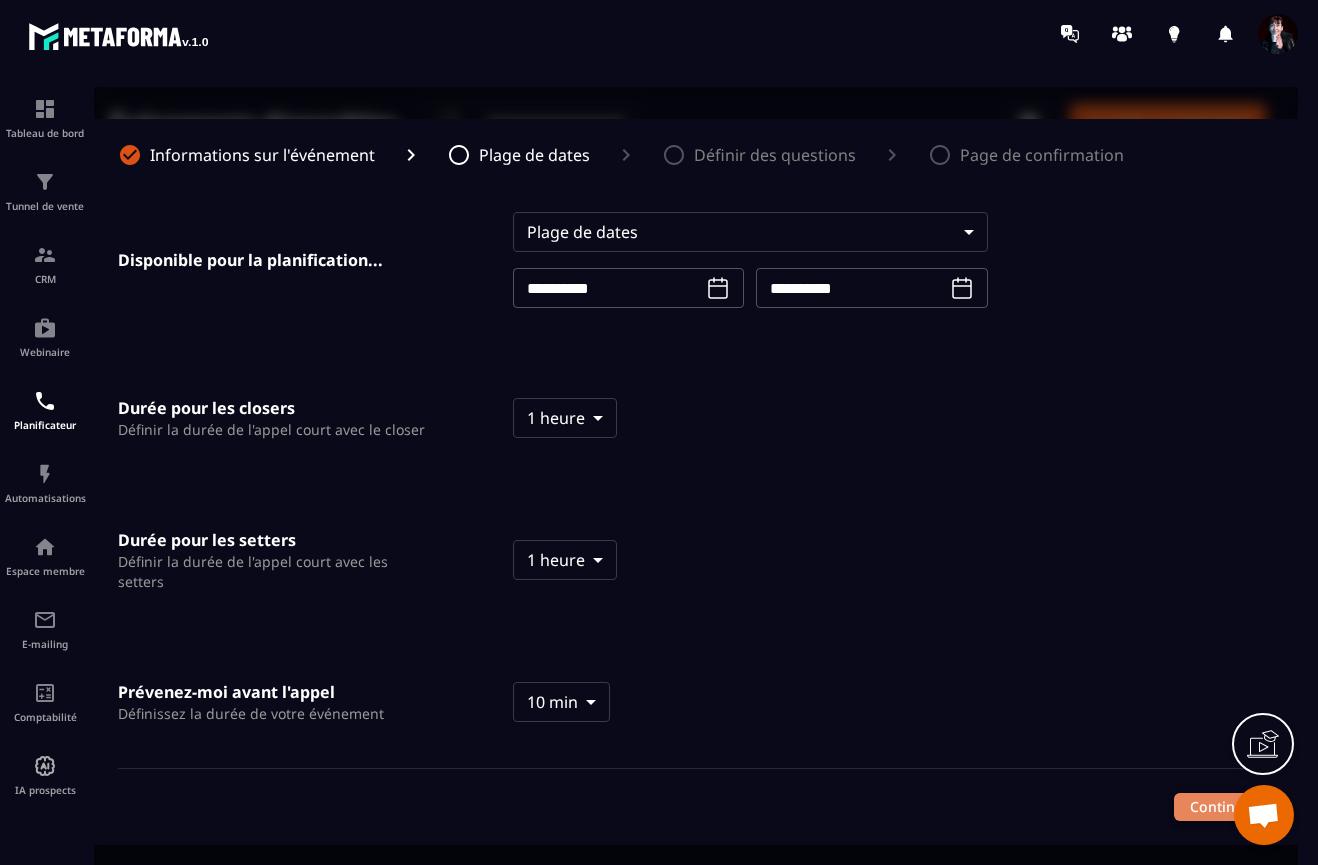 click on "Continuer" at bounding box center (1224, 807) 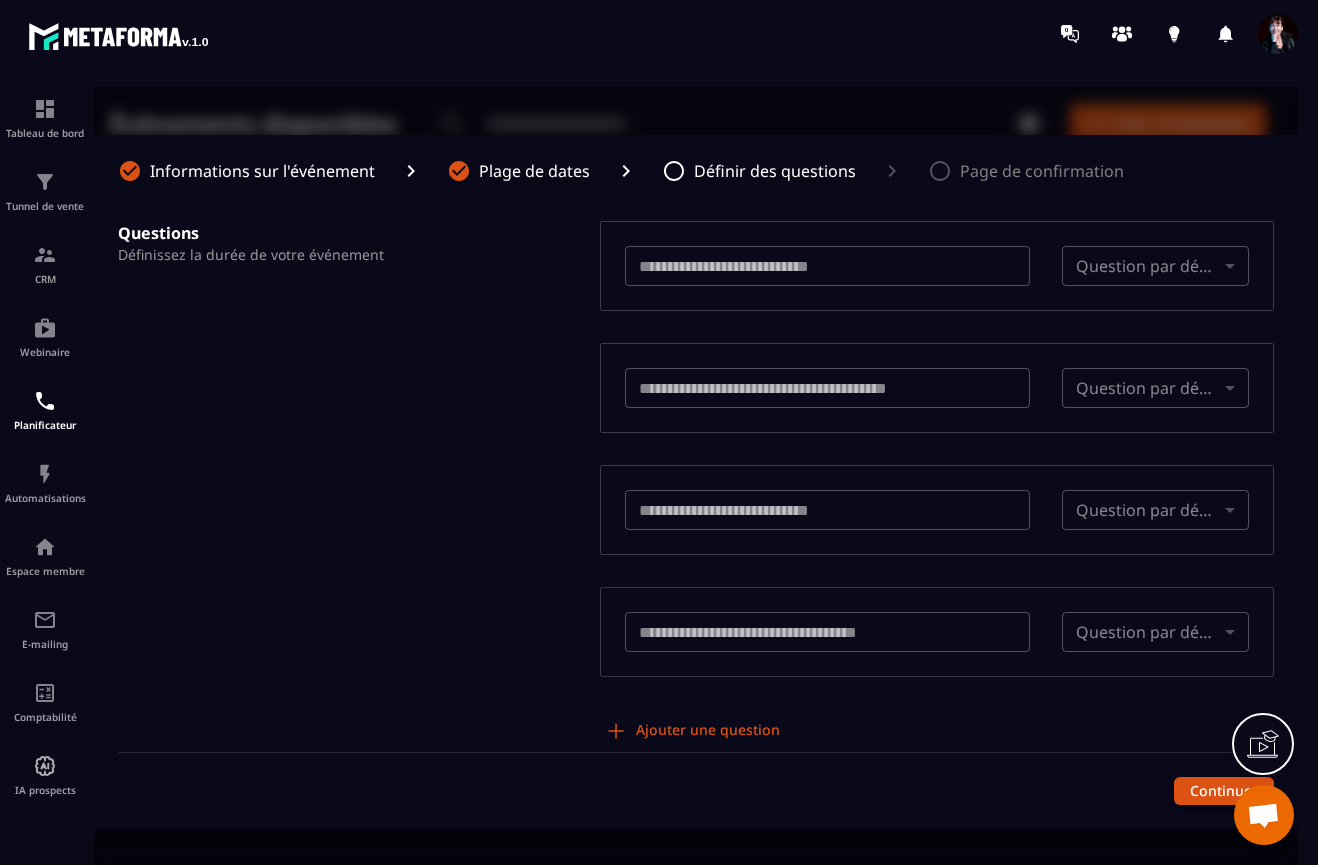 scroll, scrollTop: 0, scrollLeft: 0, axis: both 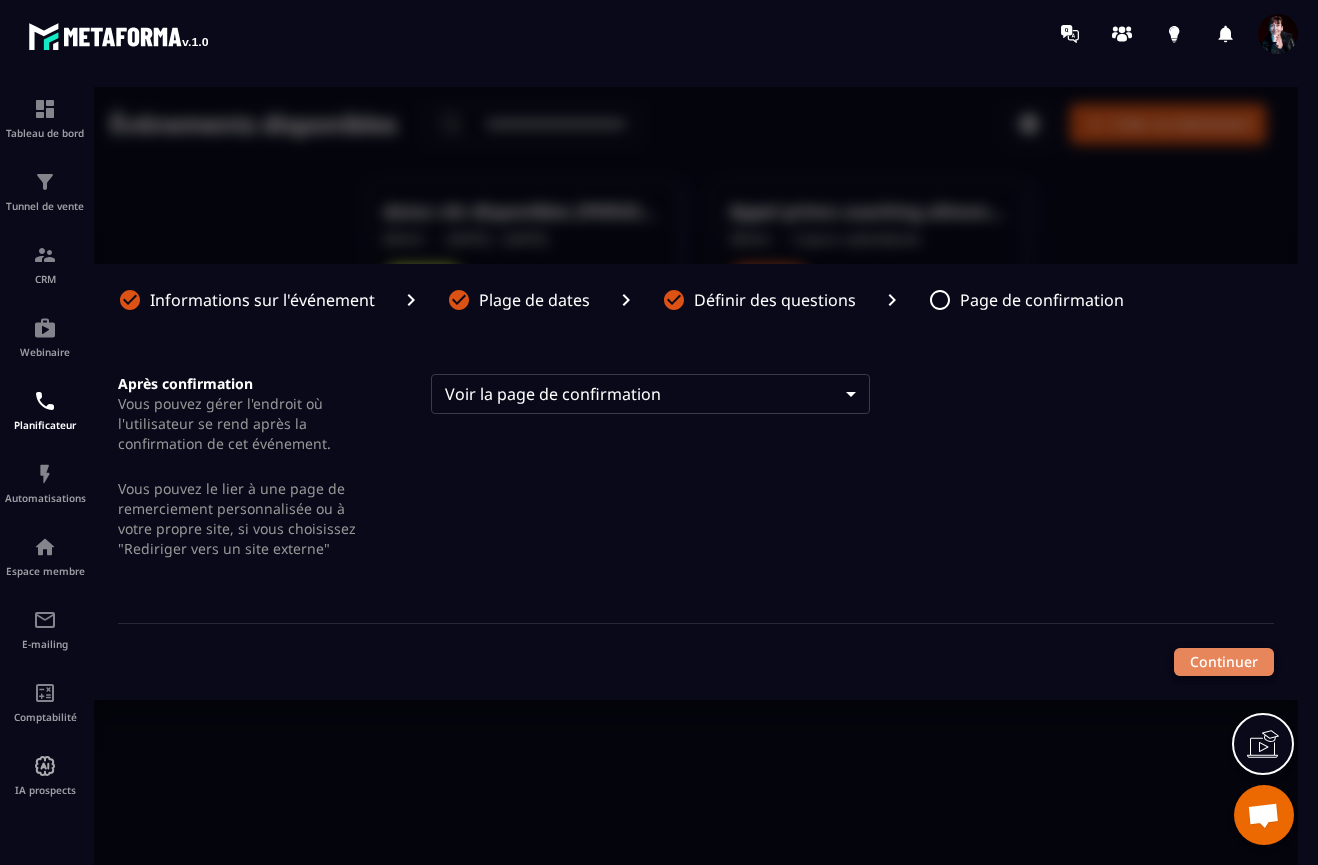 click on "Continuer" at bounding box center (1224, 662) 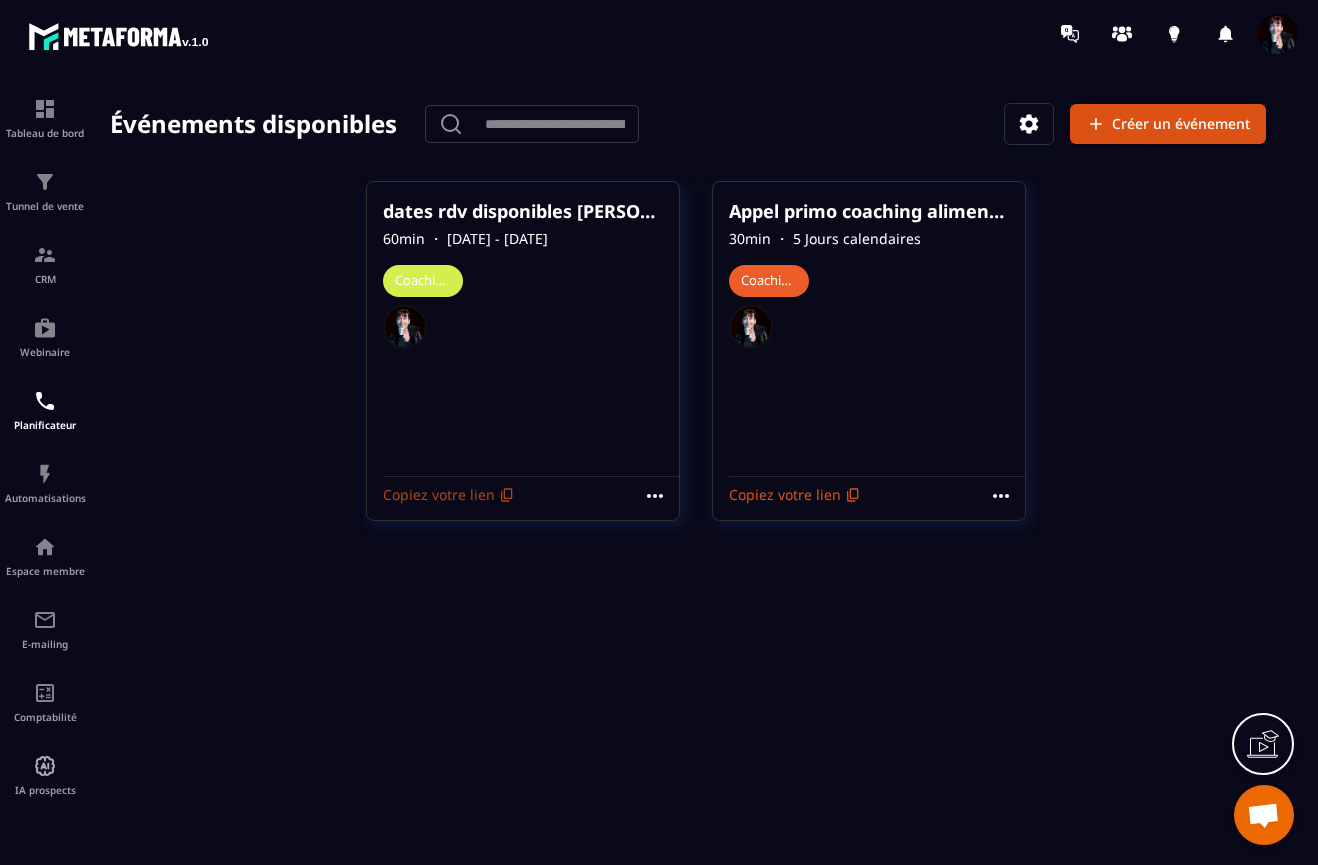 click on "Copiez votre lien" at bounding box center (449, 495) 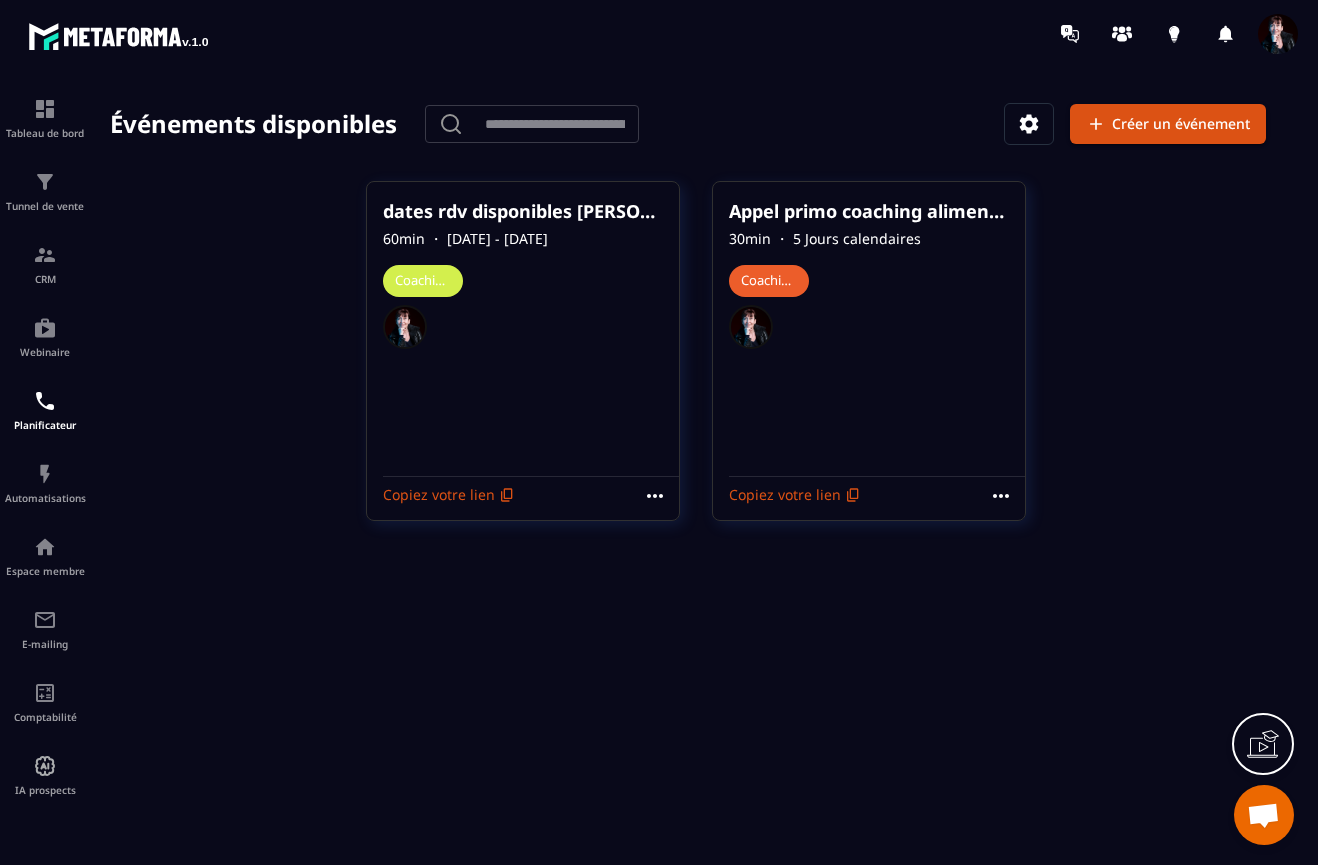 click at bounding box center [523, 327] 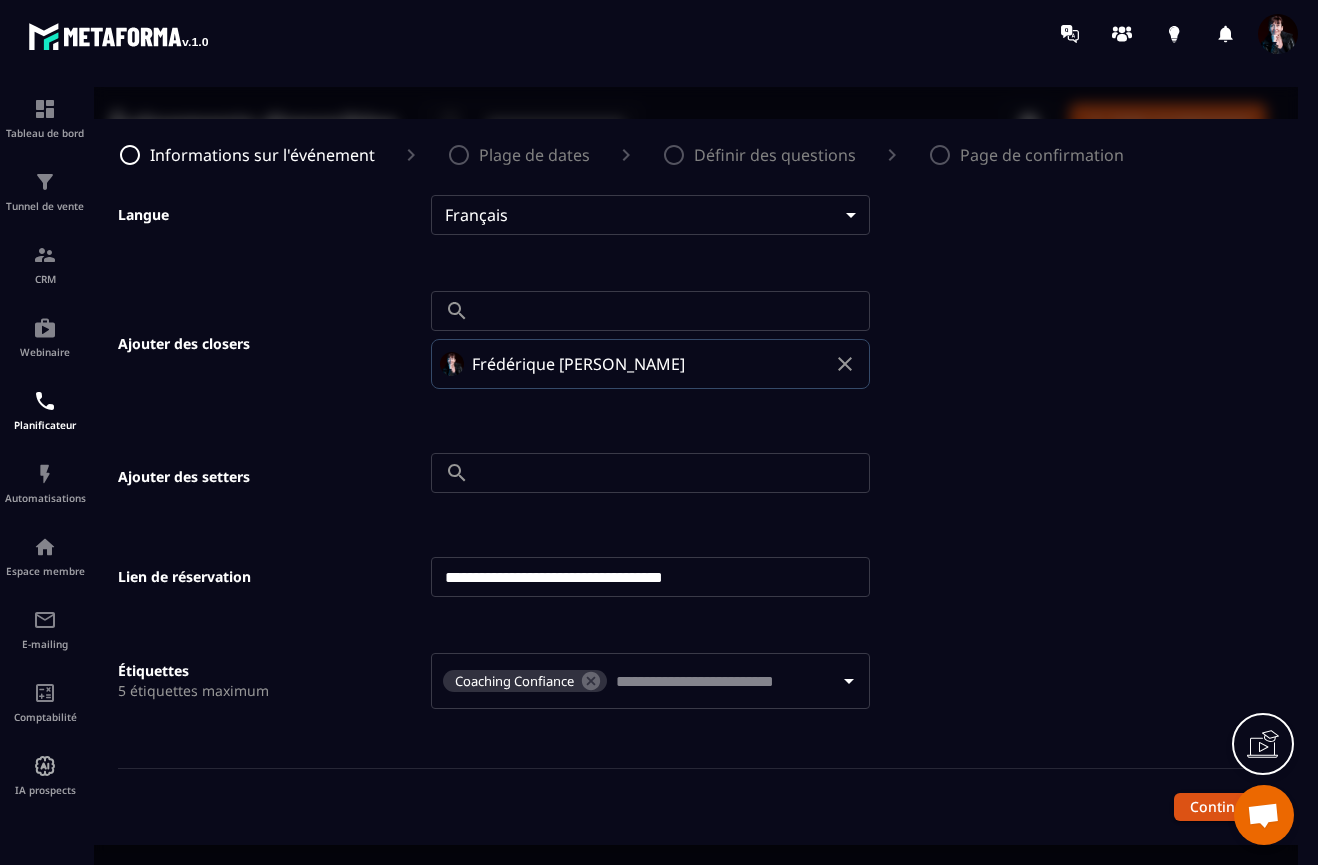 scroll, scrollTop: 891, scrollLeft: 0, axis: vertical 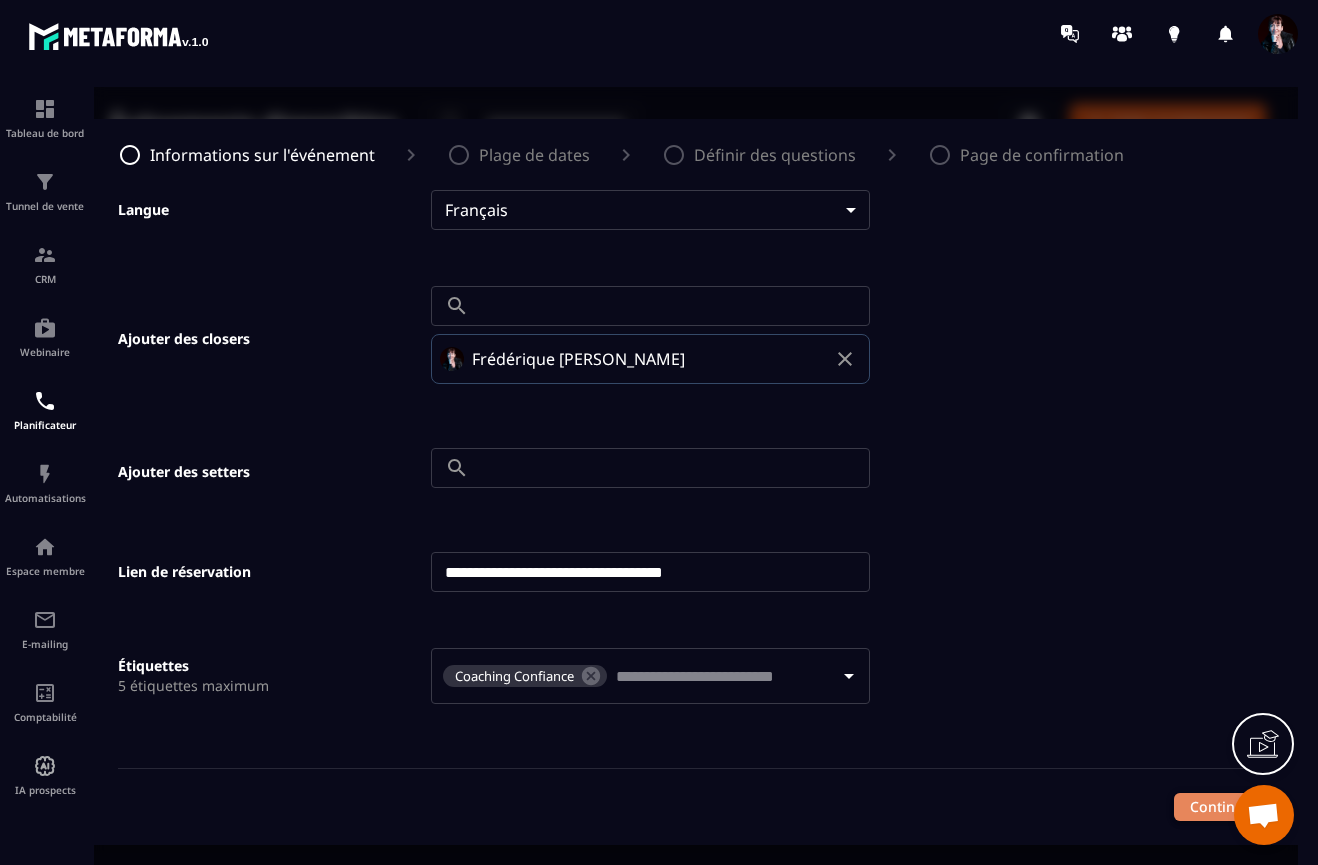 click on "Continuer" at bounding box center (1224, 807) 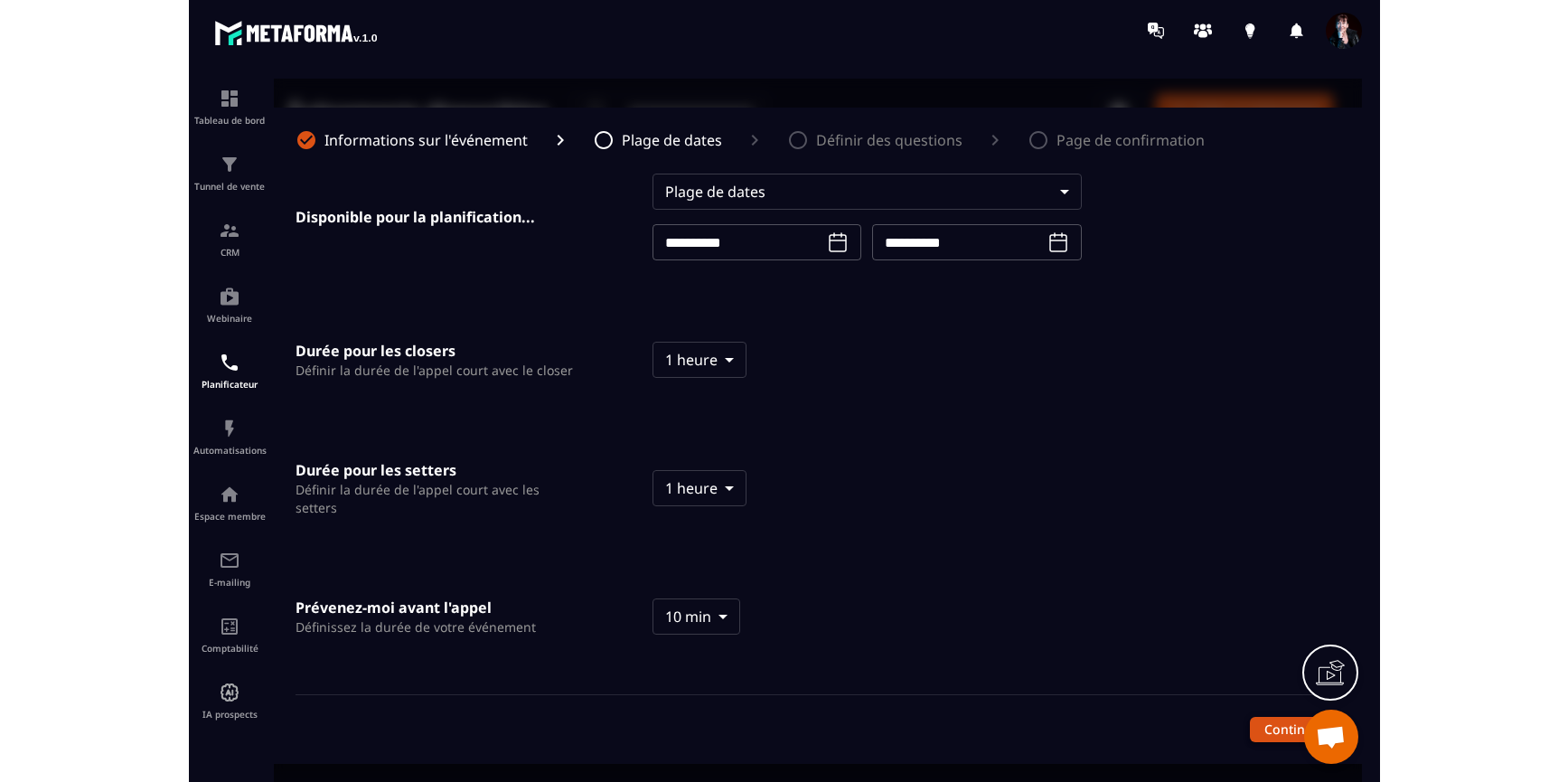 scroll, scrollTop: 0, scrollLeft: 0, axis: both 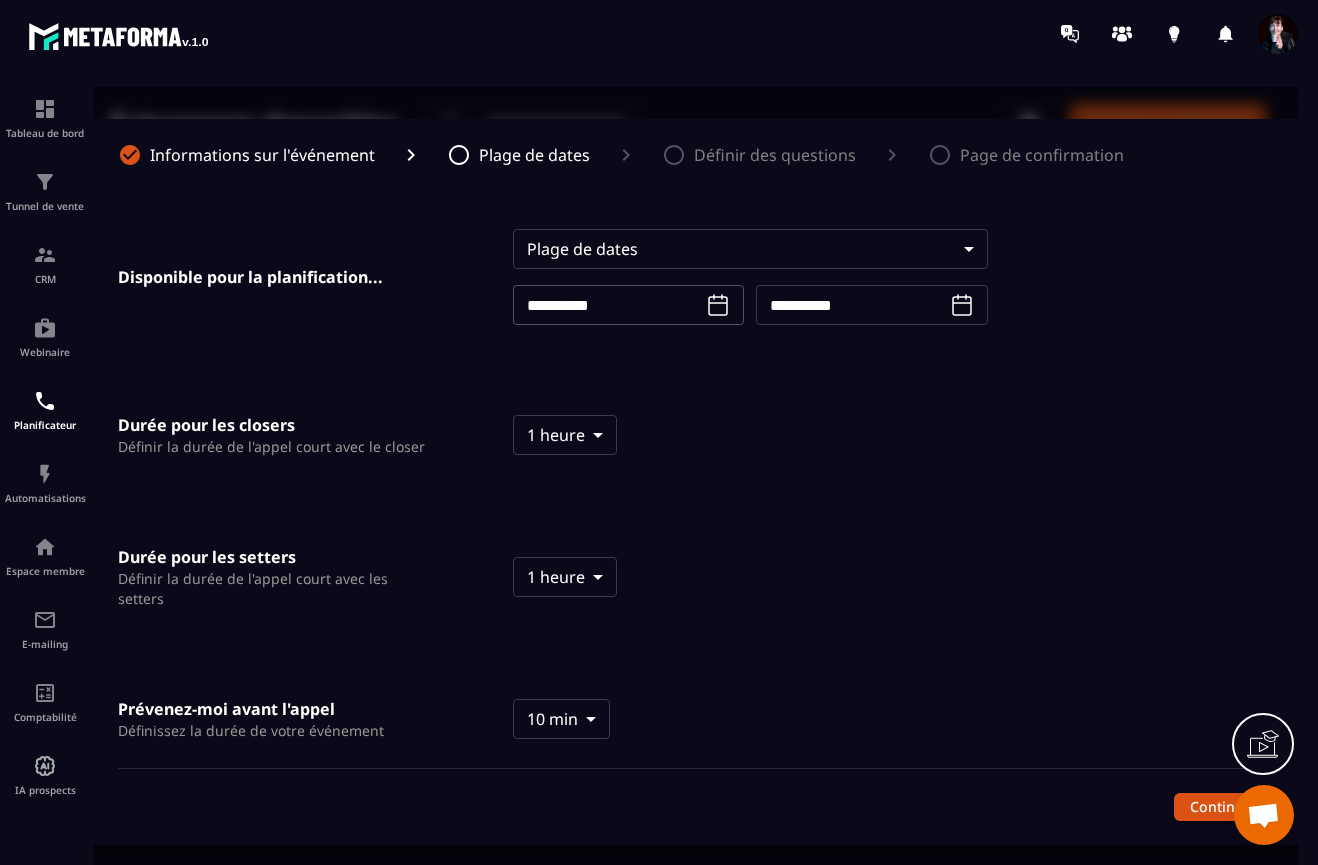 click 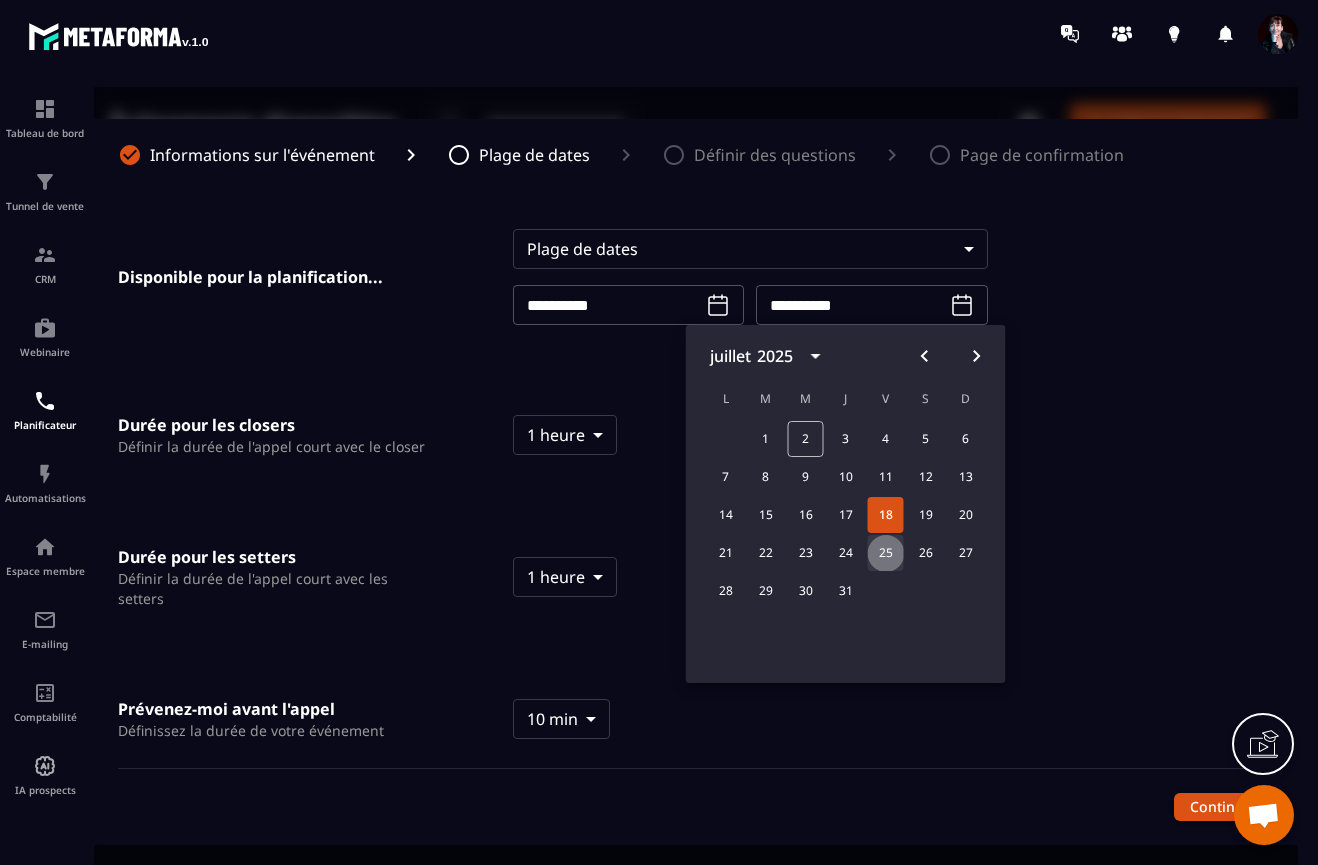 click on "25" at bounding box center [886, 553] 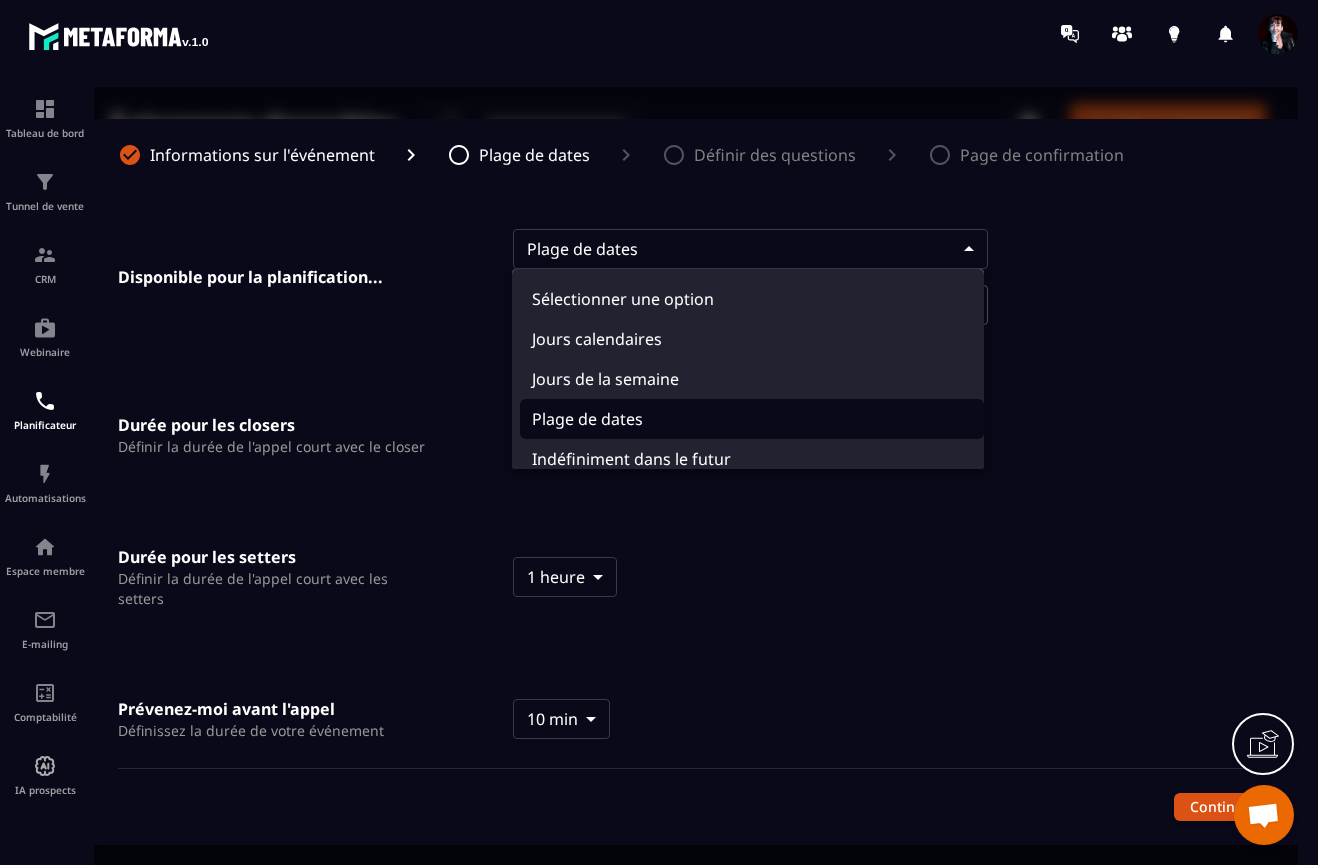 click on "**********" at bounding box center [696, 482] 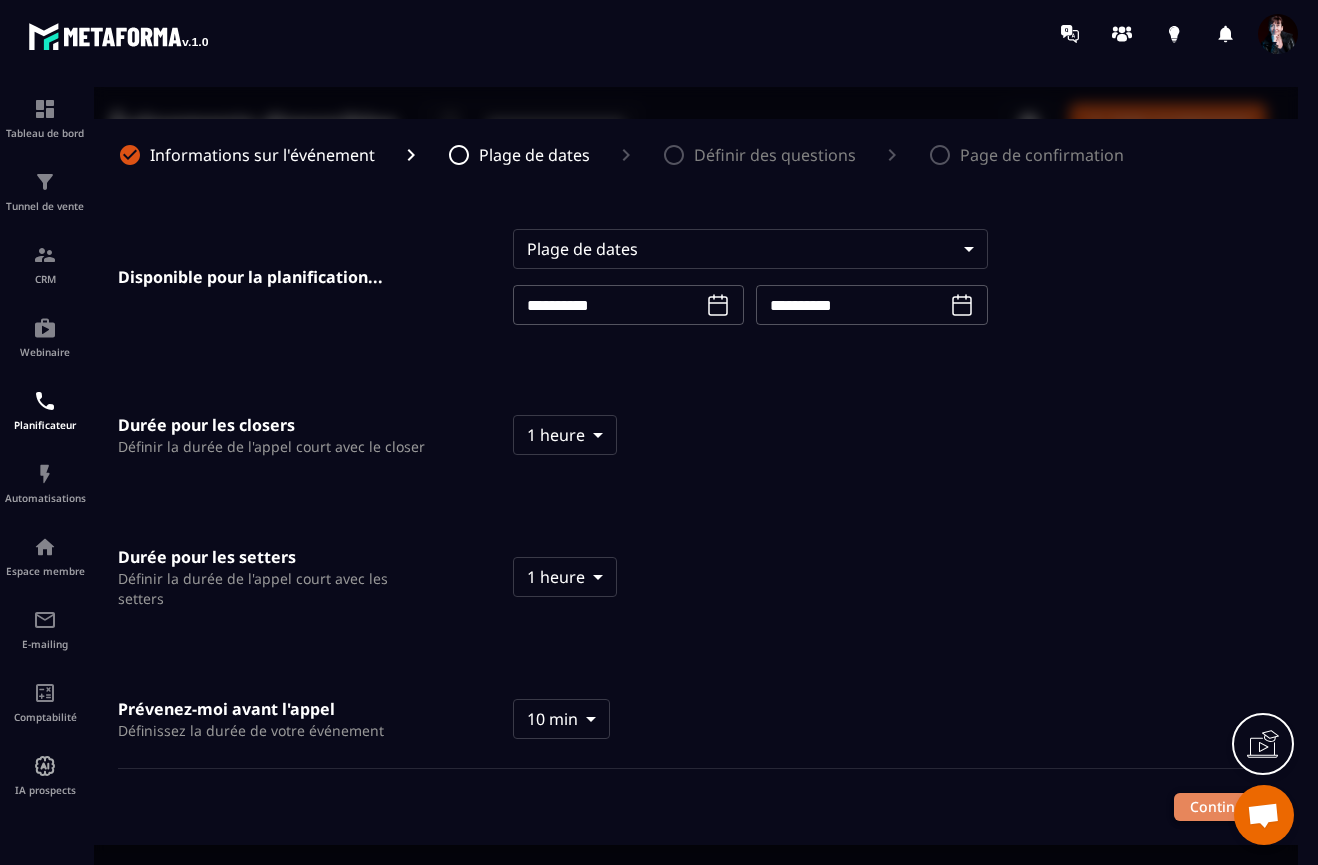 click on "Continuer" at bounding box center (1224, 807) 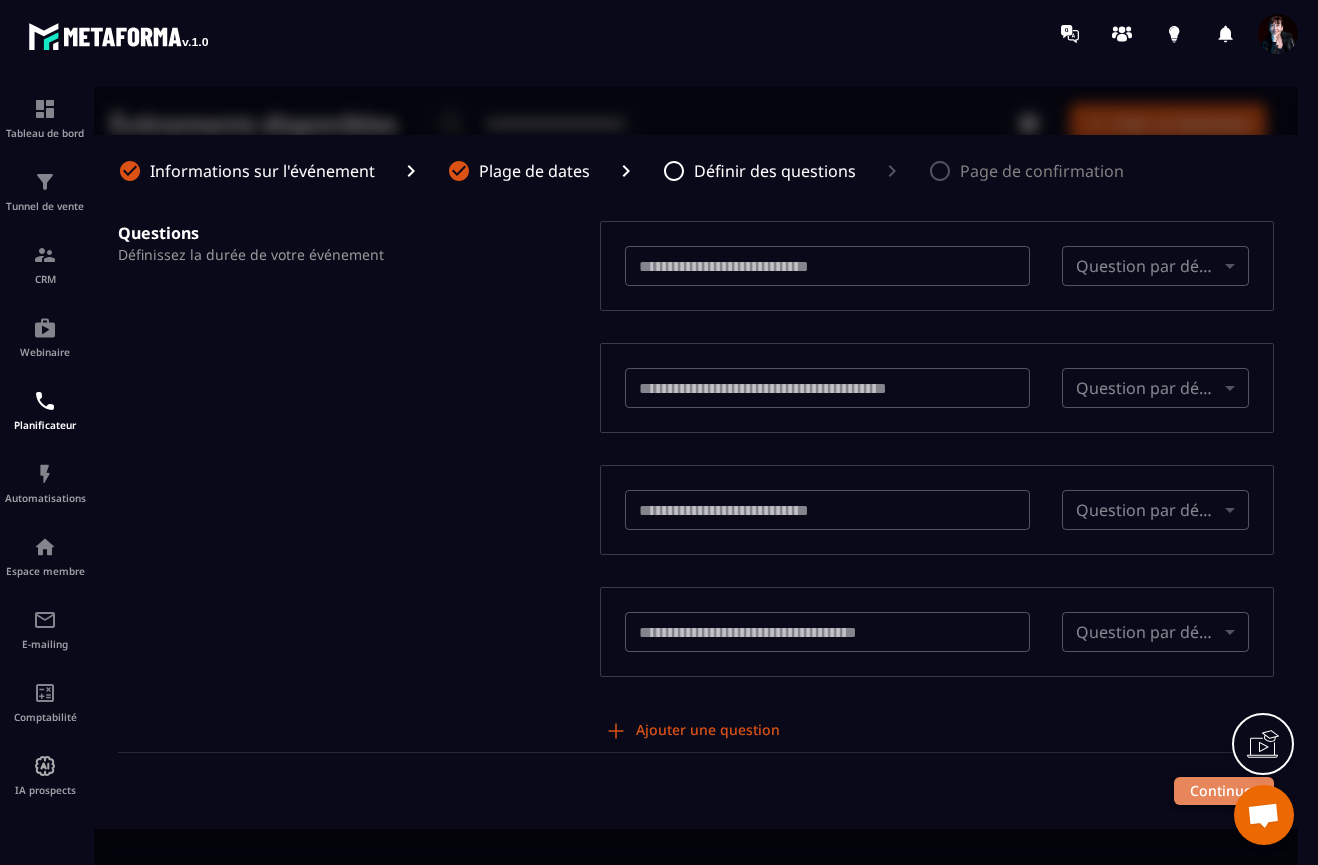 click on "Continuer" at bounding box center (1224, 791) 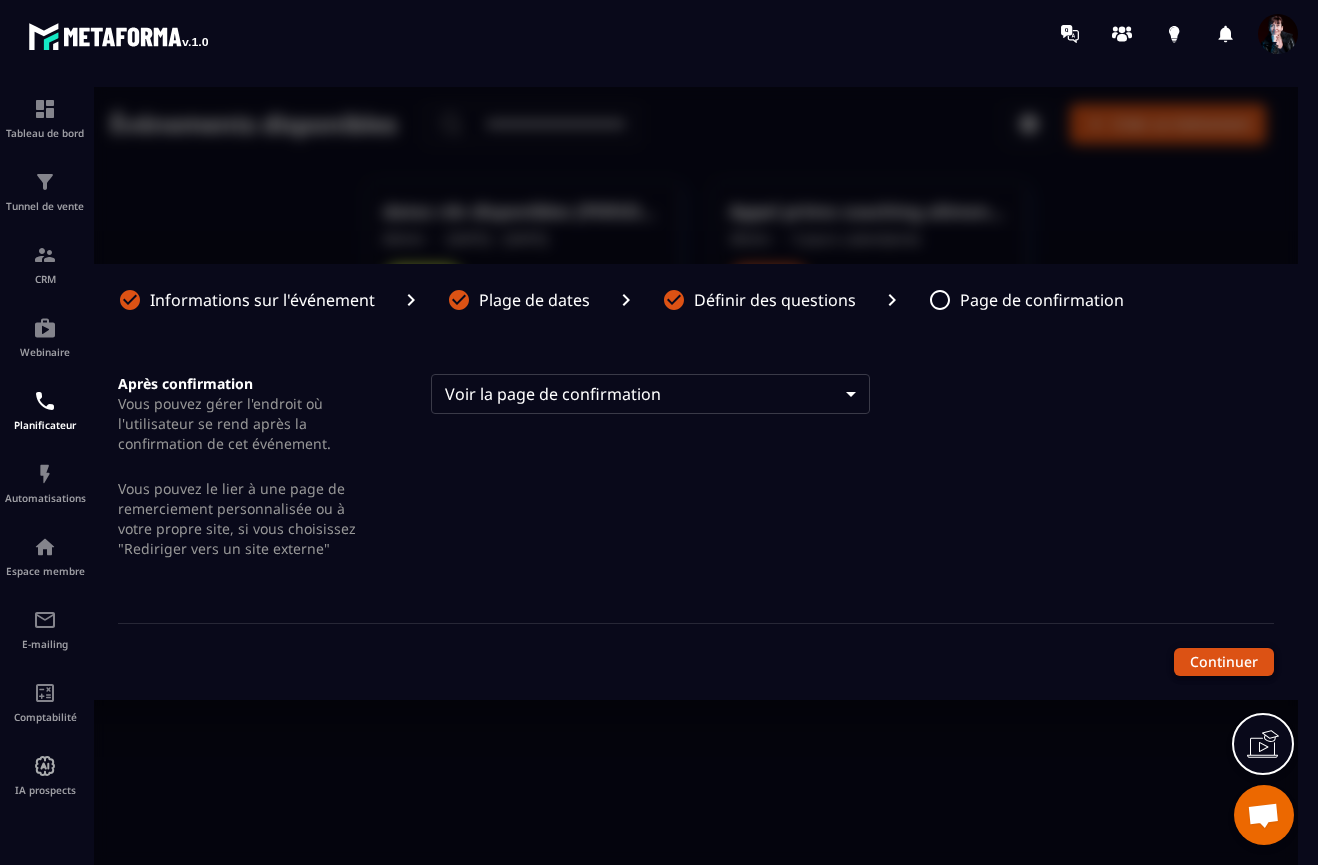 click on "Continuer" at bounding box center (1224, 662) 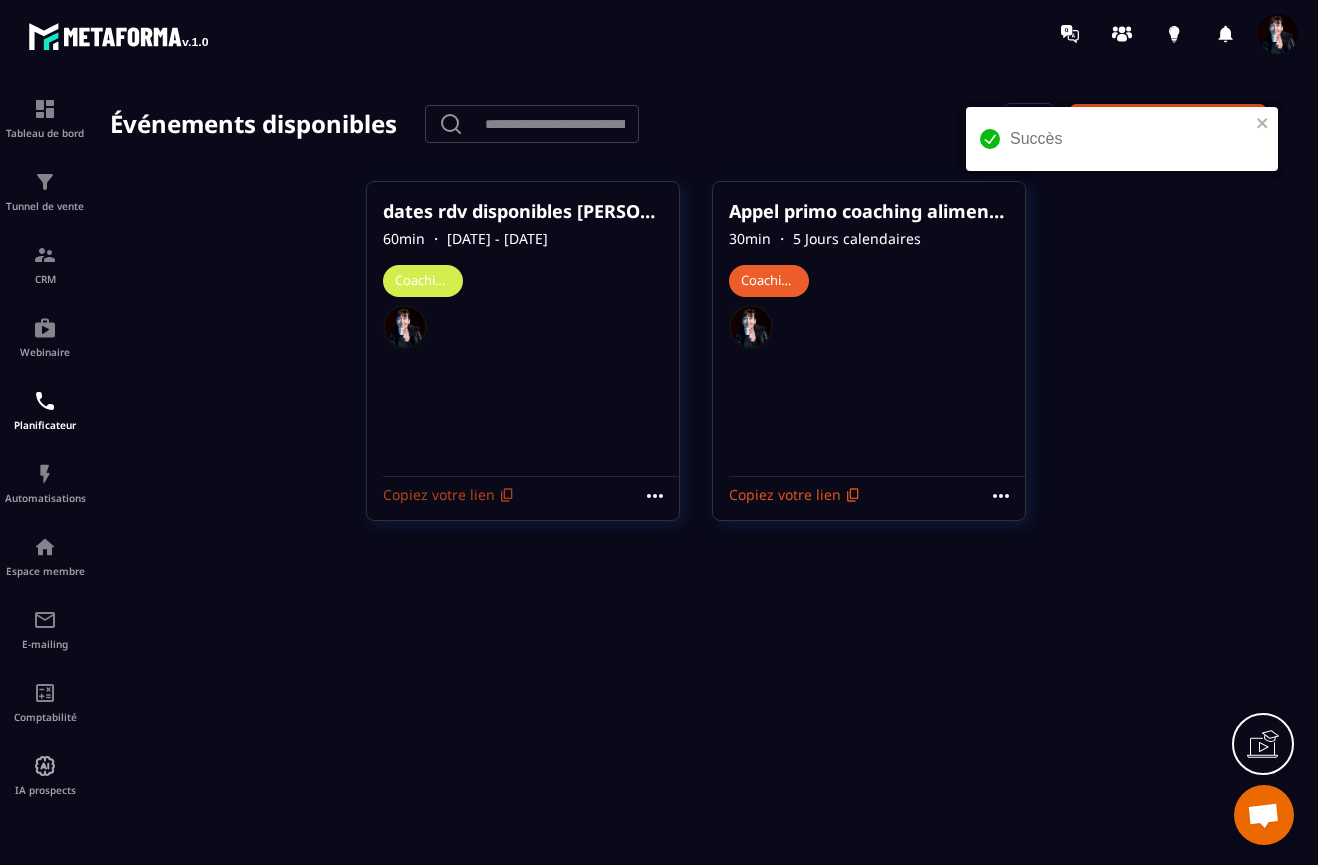 click 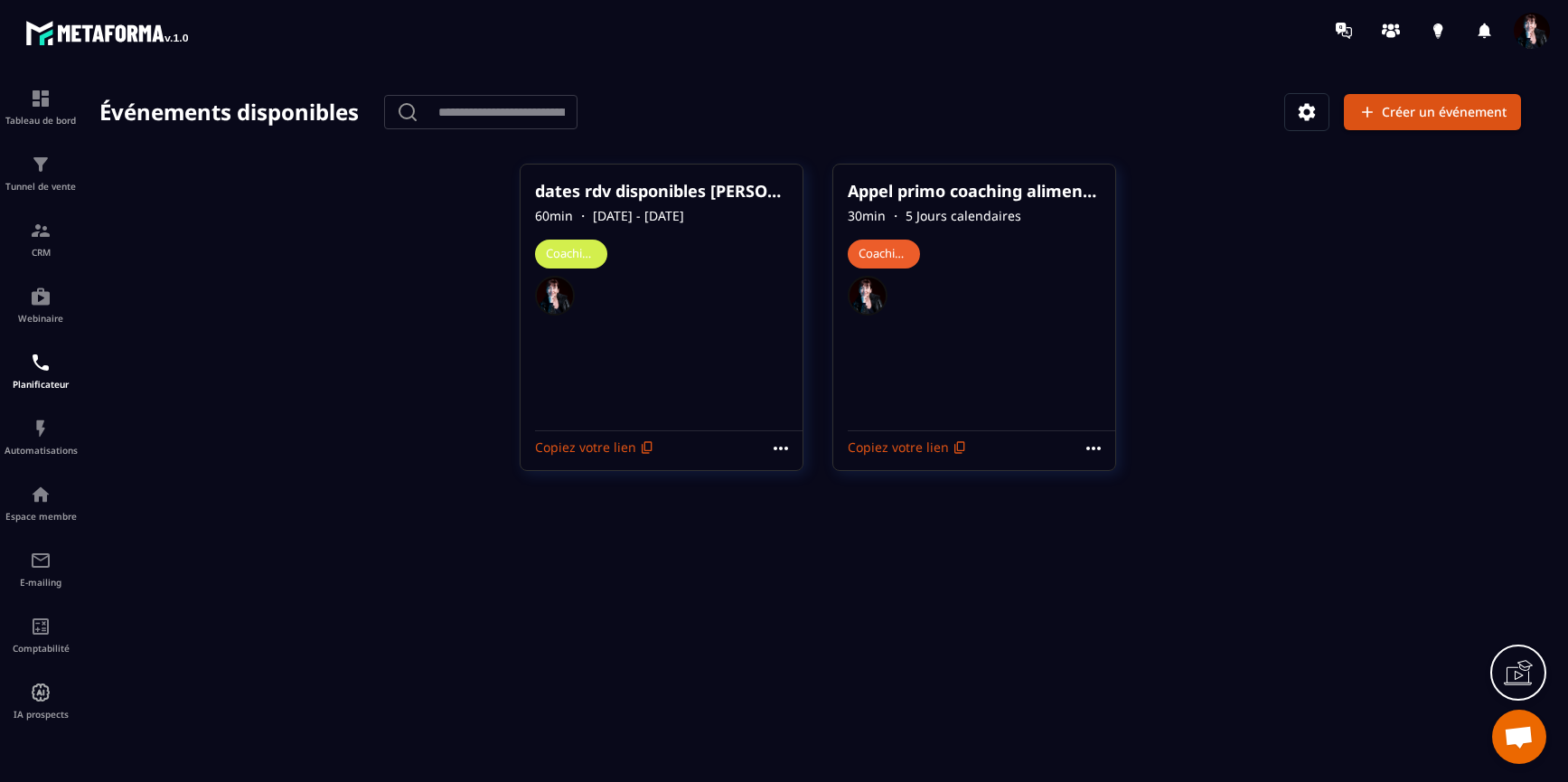 click at bounding box center [1532, 31] 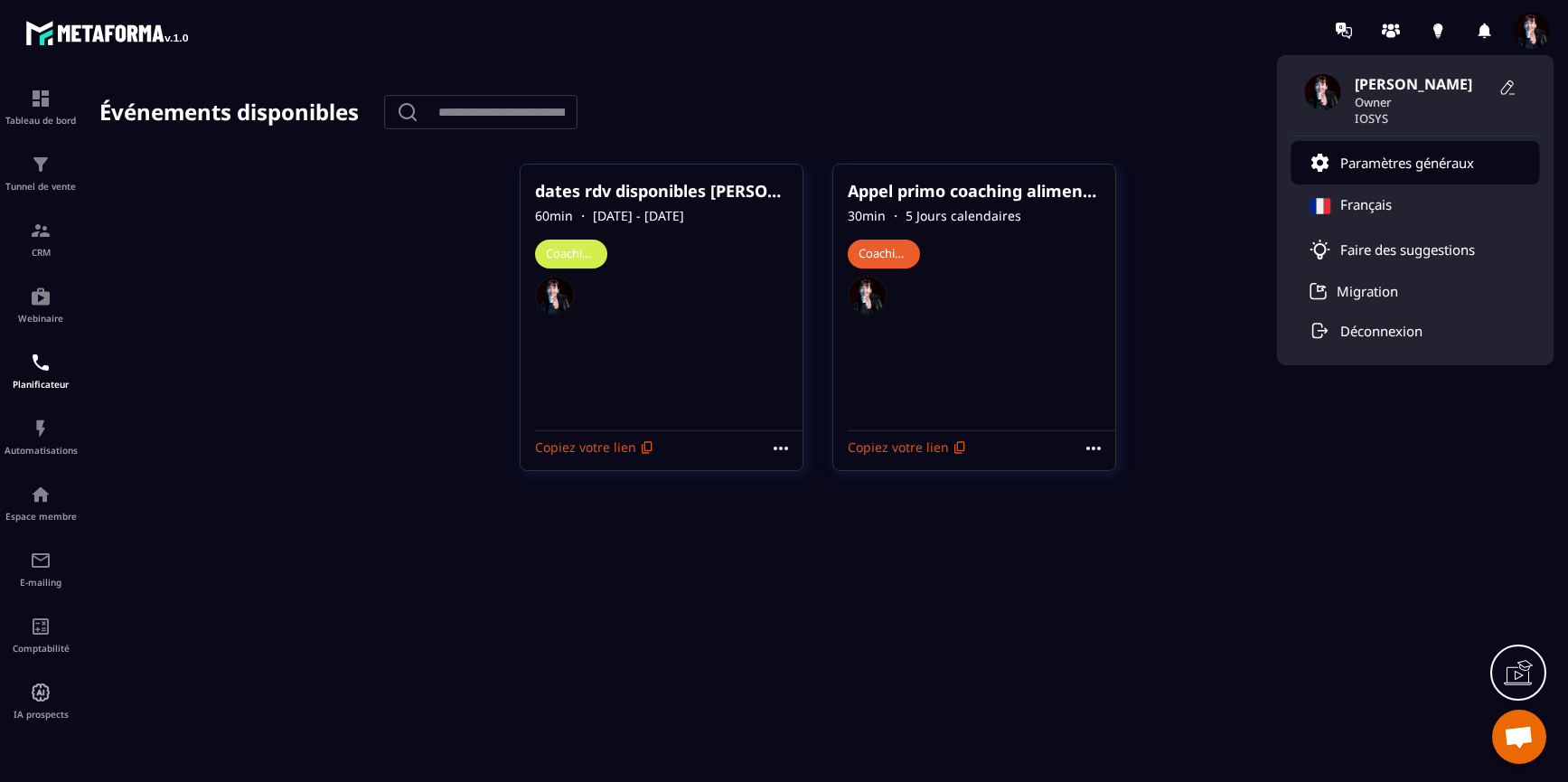 click on "Paramètres généraux" at bounding box center (1407, 163) 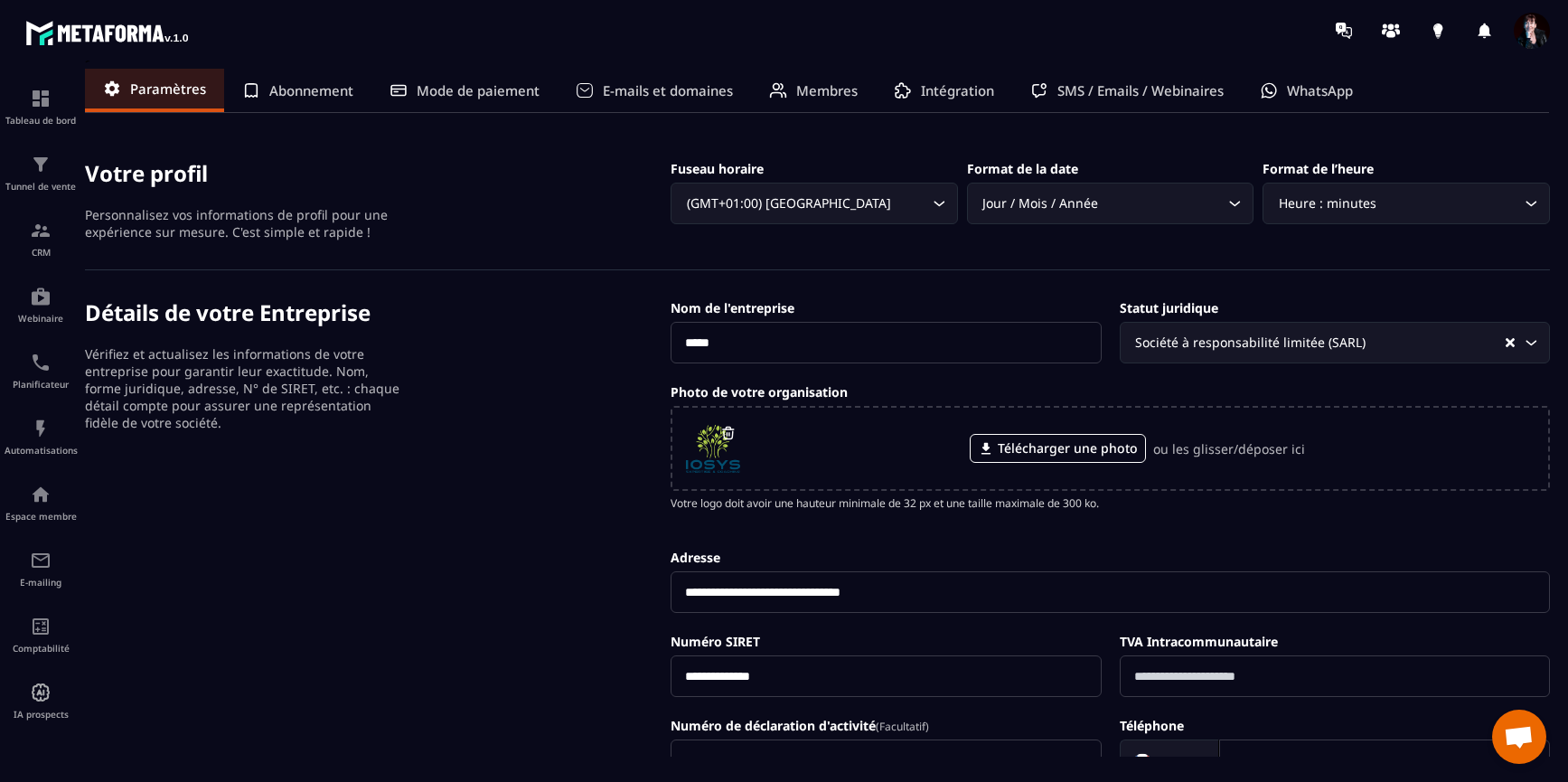 scroll, scrollTop: 0, scrollLeft: 0, axis: both 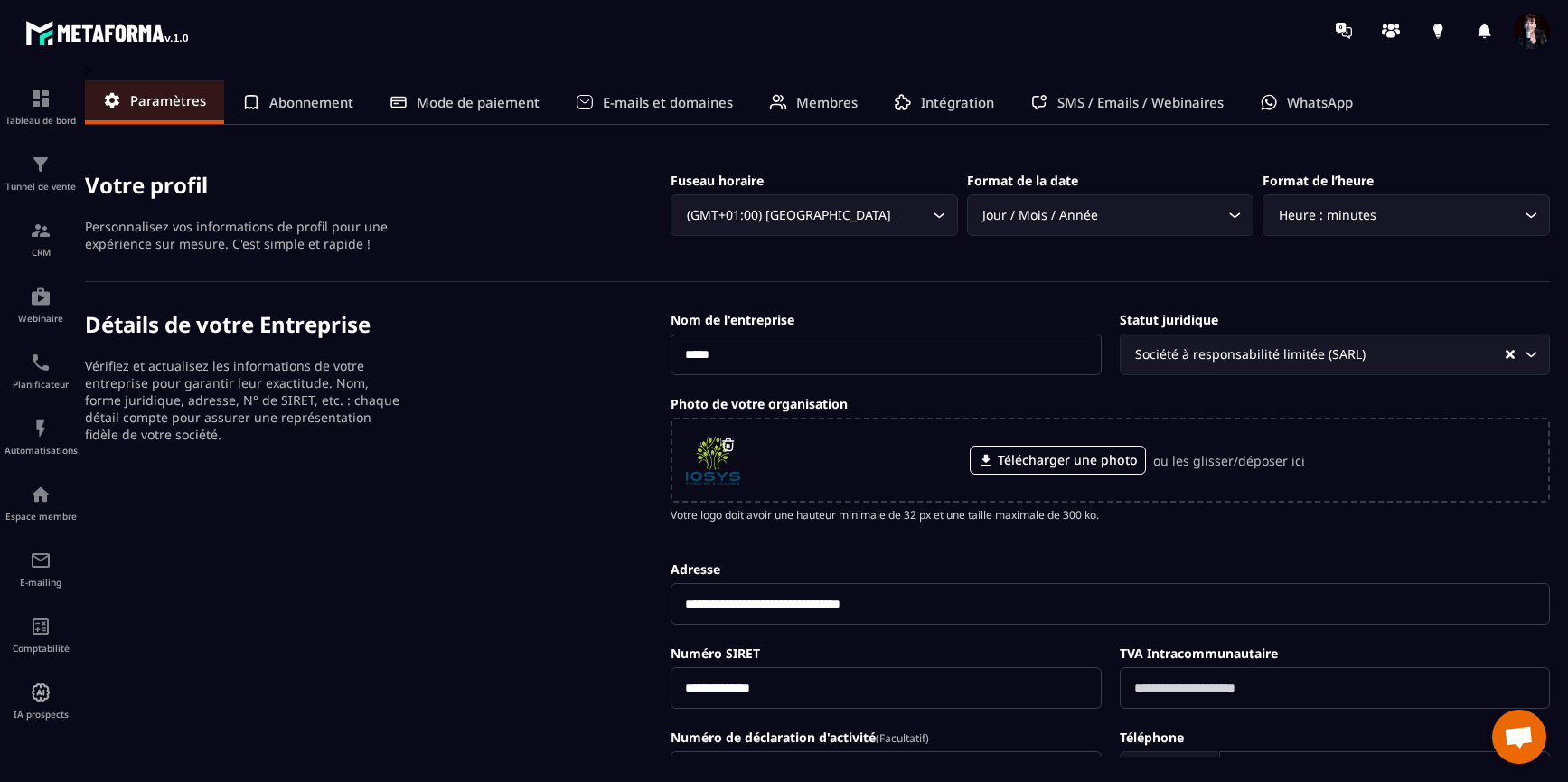 click on "Abonnement" at bounding box center (311, 102) 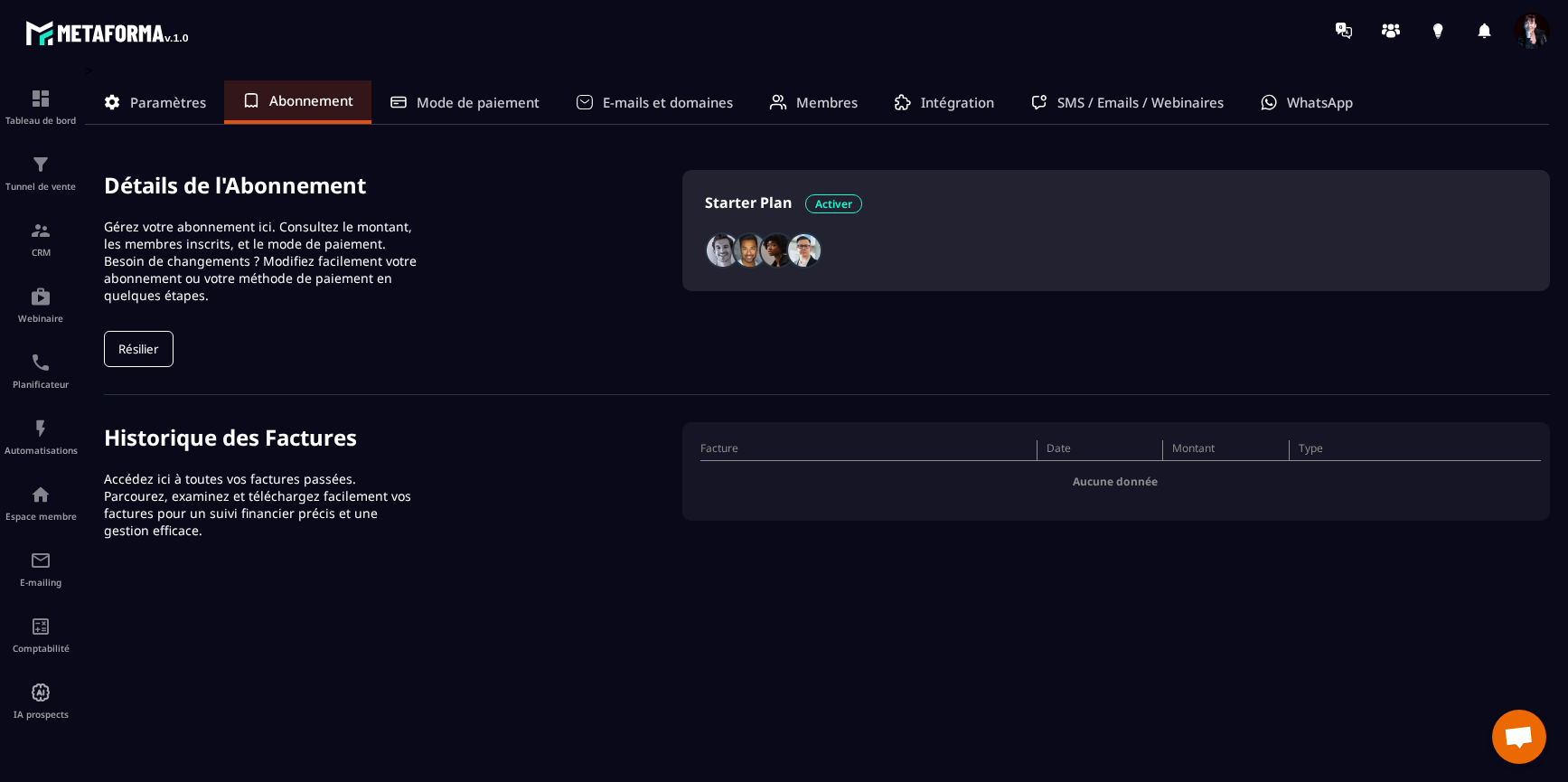click on "Mode de paiement" at bounding box center [478, 102] 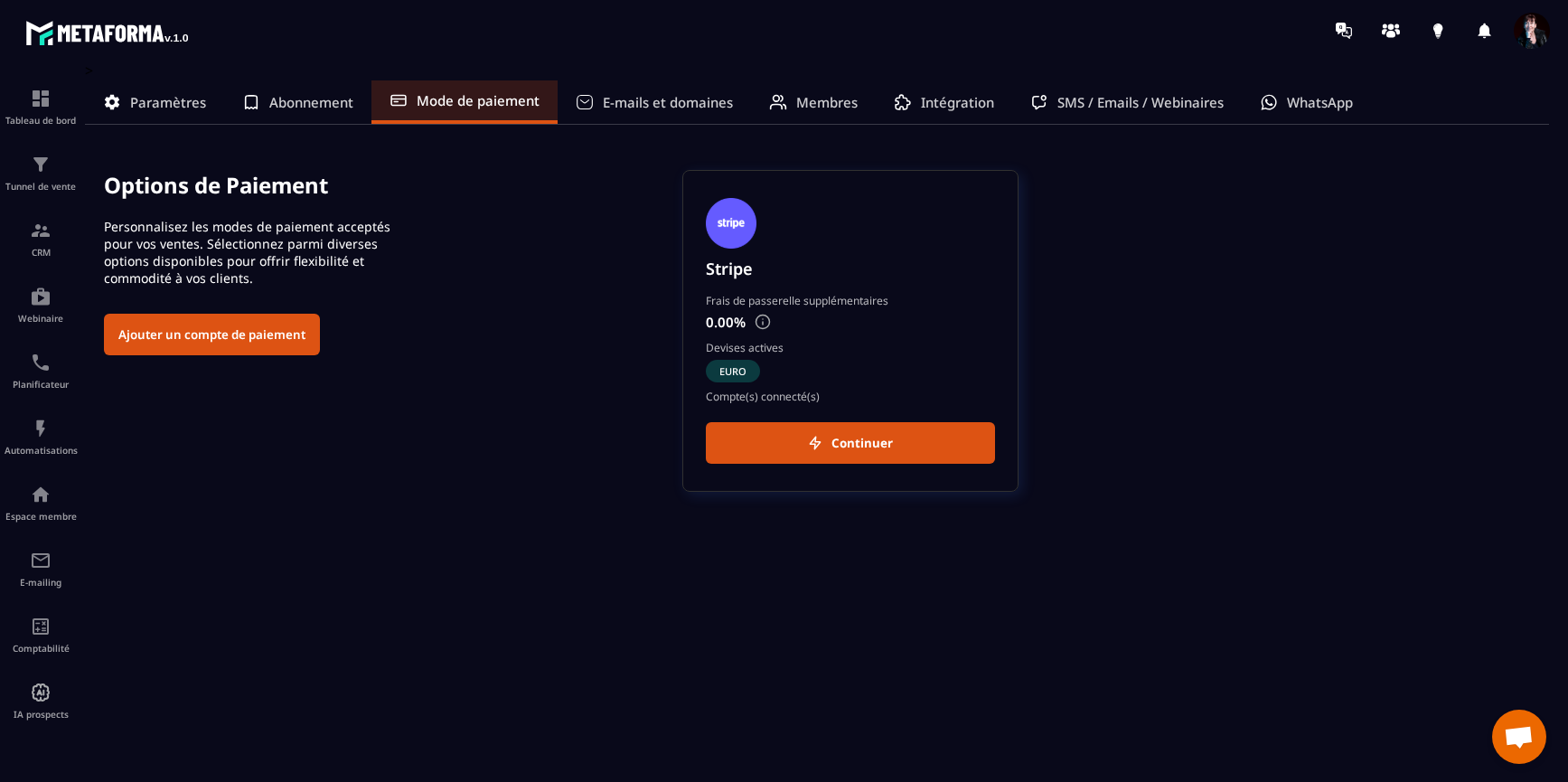 click on "E-mails et domaines" at bounding box center (668, 102) 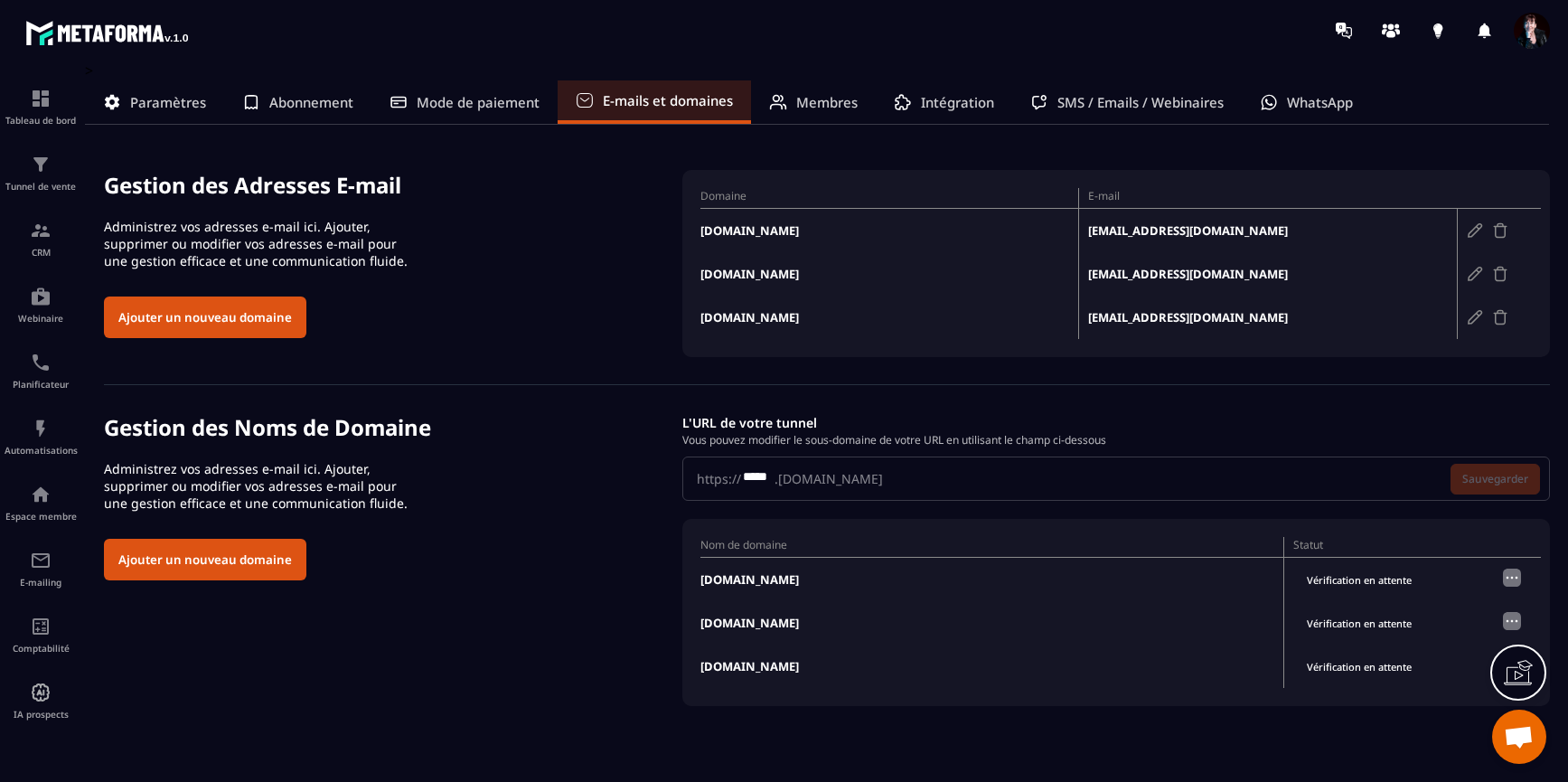 click on "Membres" at bounding box center (827, 102) 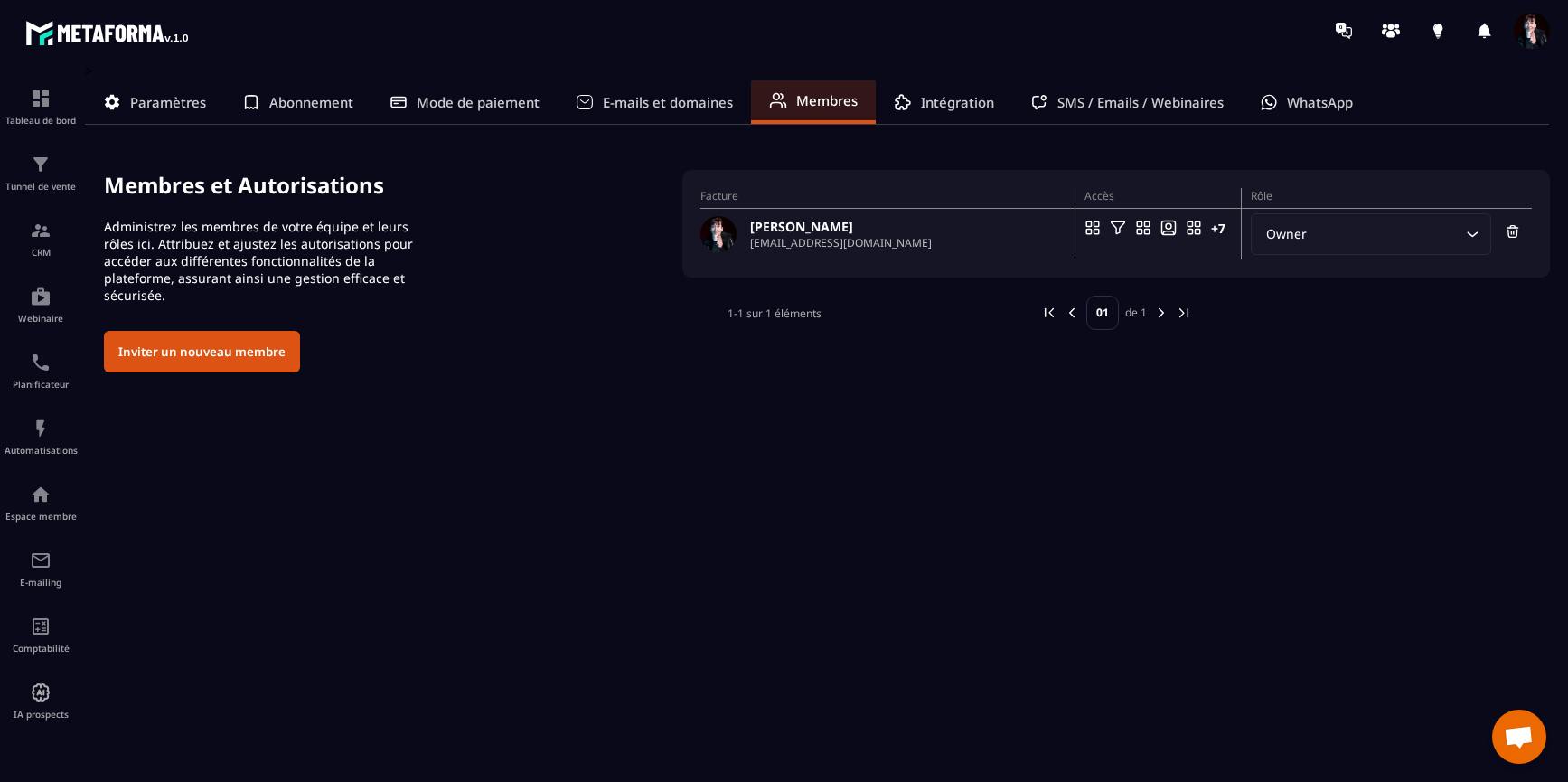 click 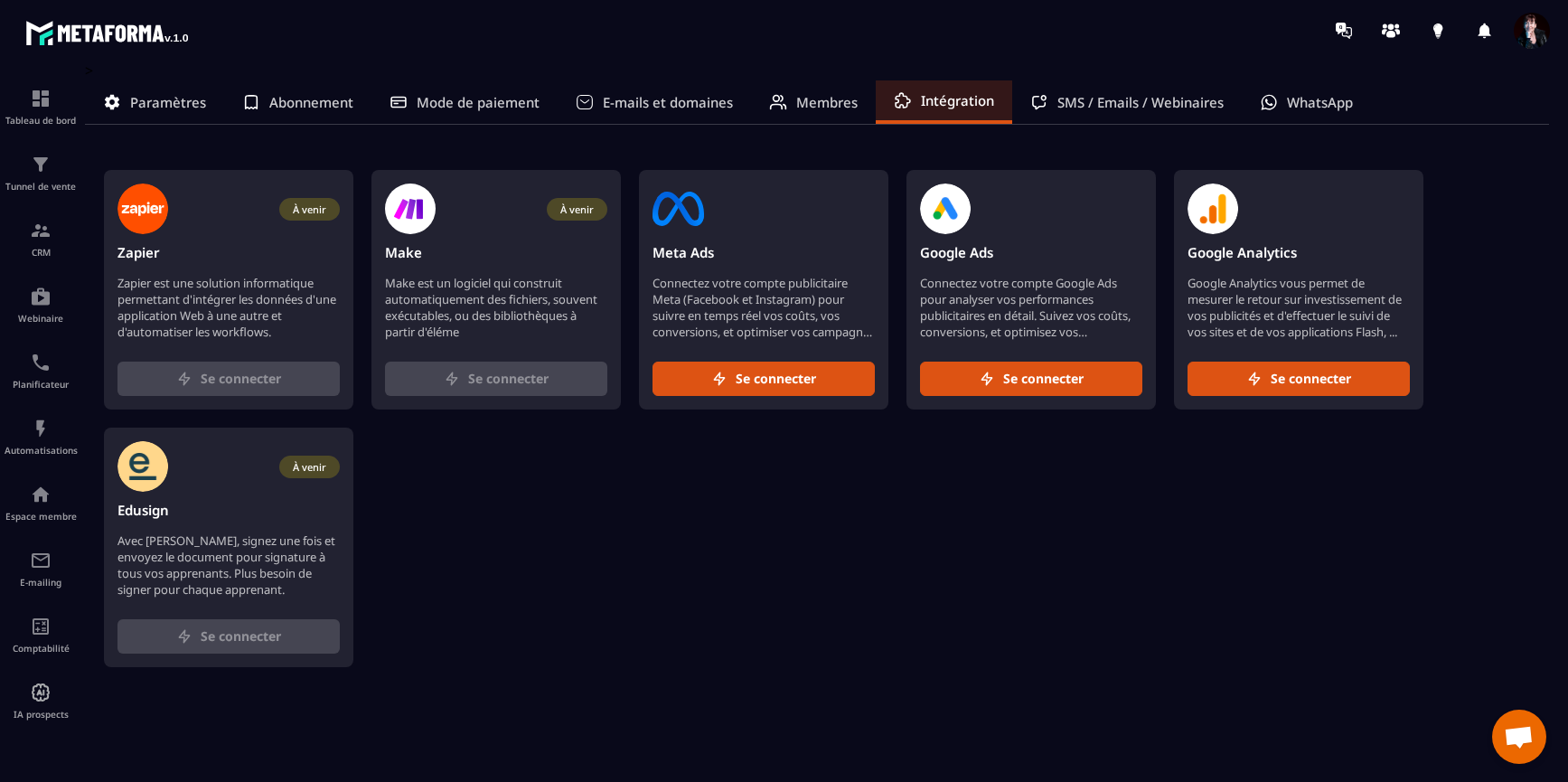 click on "SMS / Emails / Webinaires" at bounding box center [1141, 102] 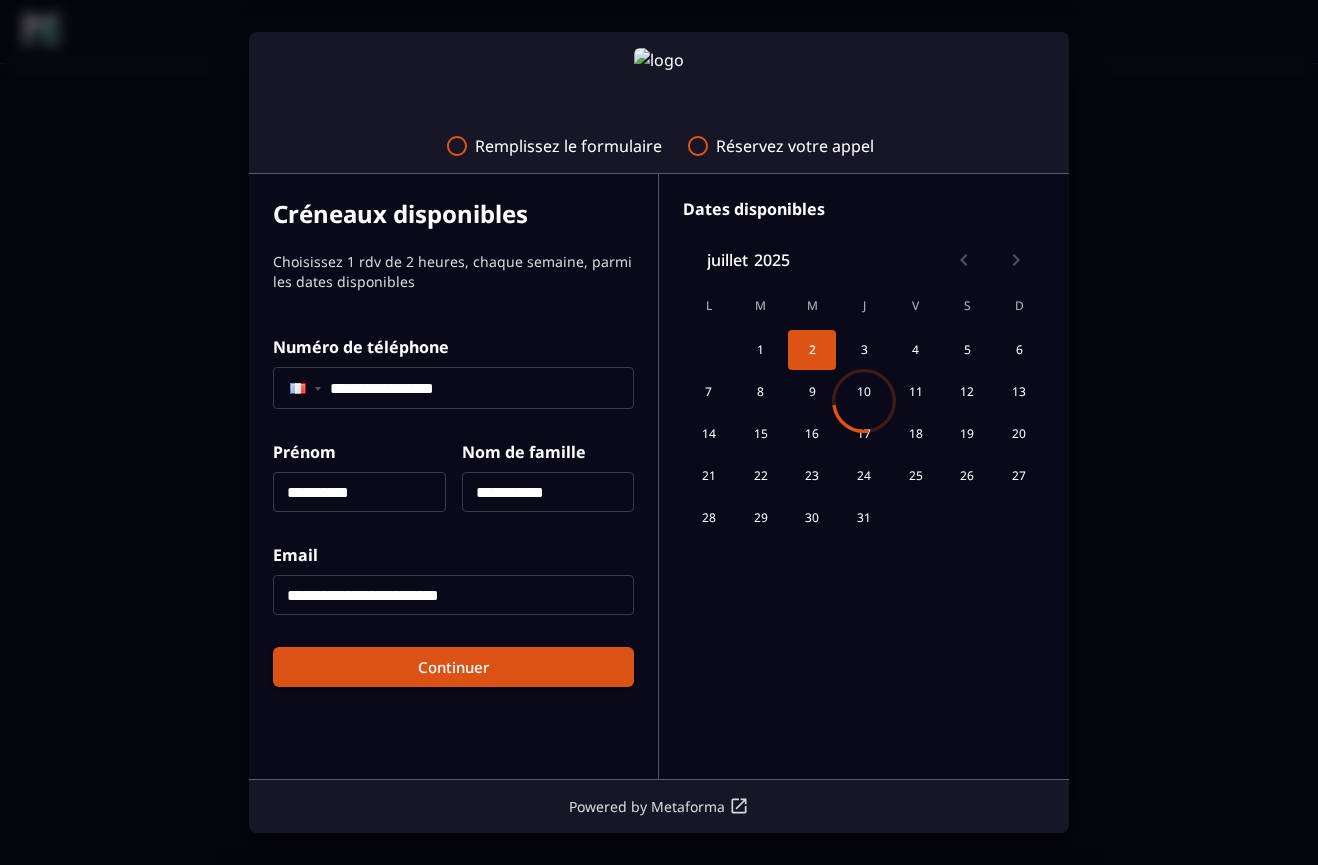scroll, scrollTop: 0, scrollLeft: 0, axis: both 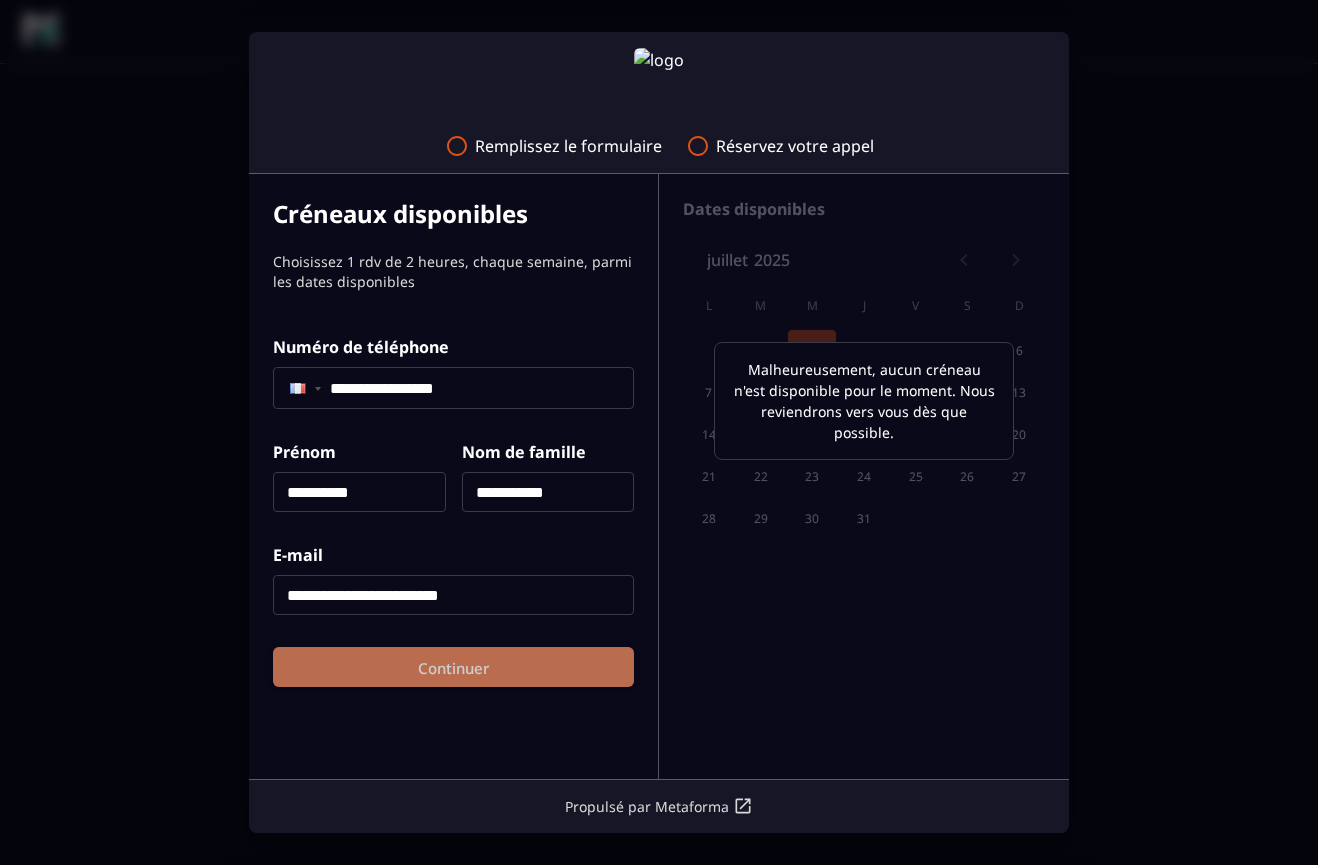 click on "Continuer" at bounding box center [453, 667] 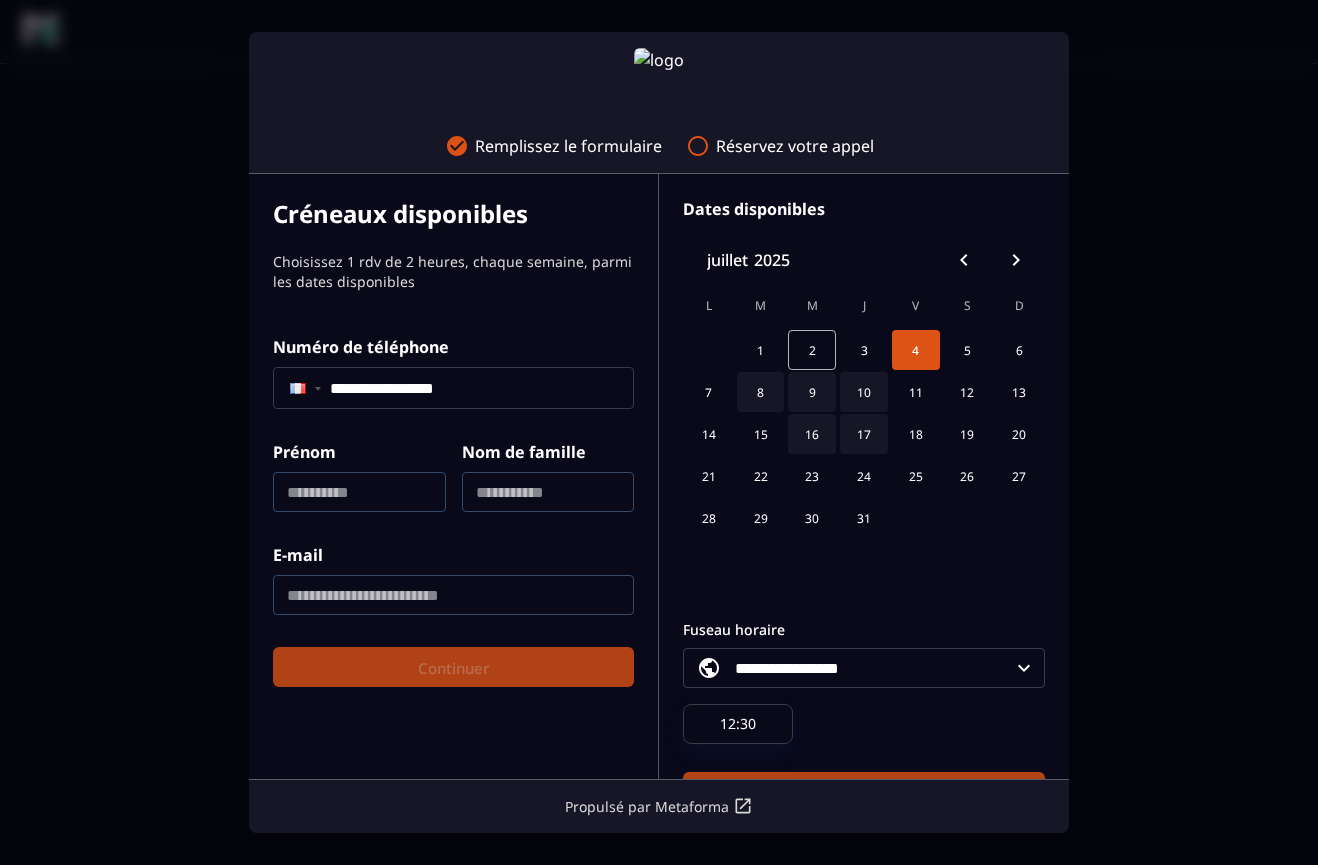 scroll, scrollTop: 35, scrollLeft: 0, axis: vertical 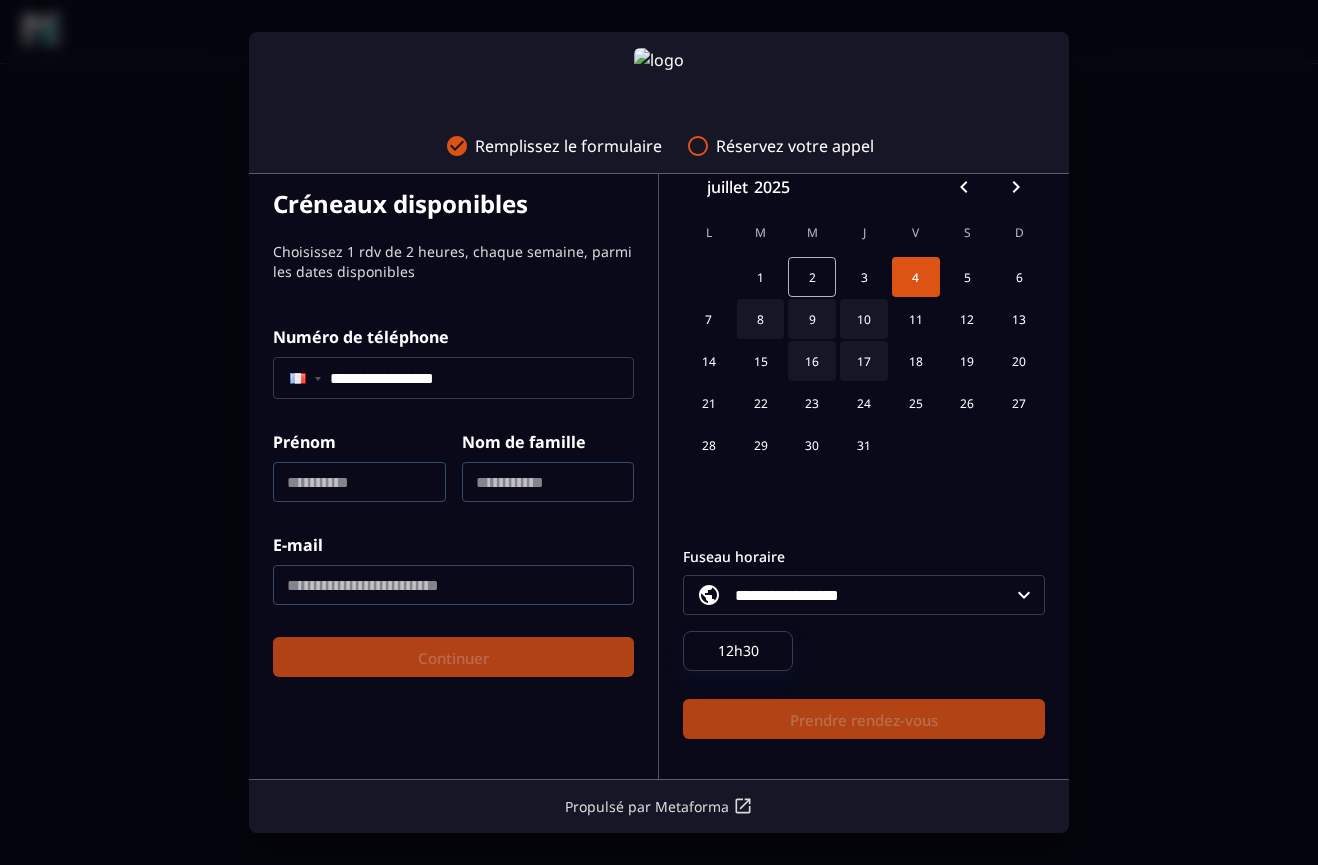 click on "1 2 3 4 5 6" at bounding box center (864, 277) 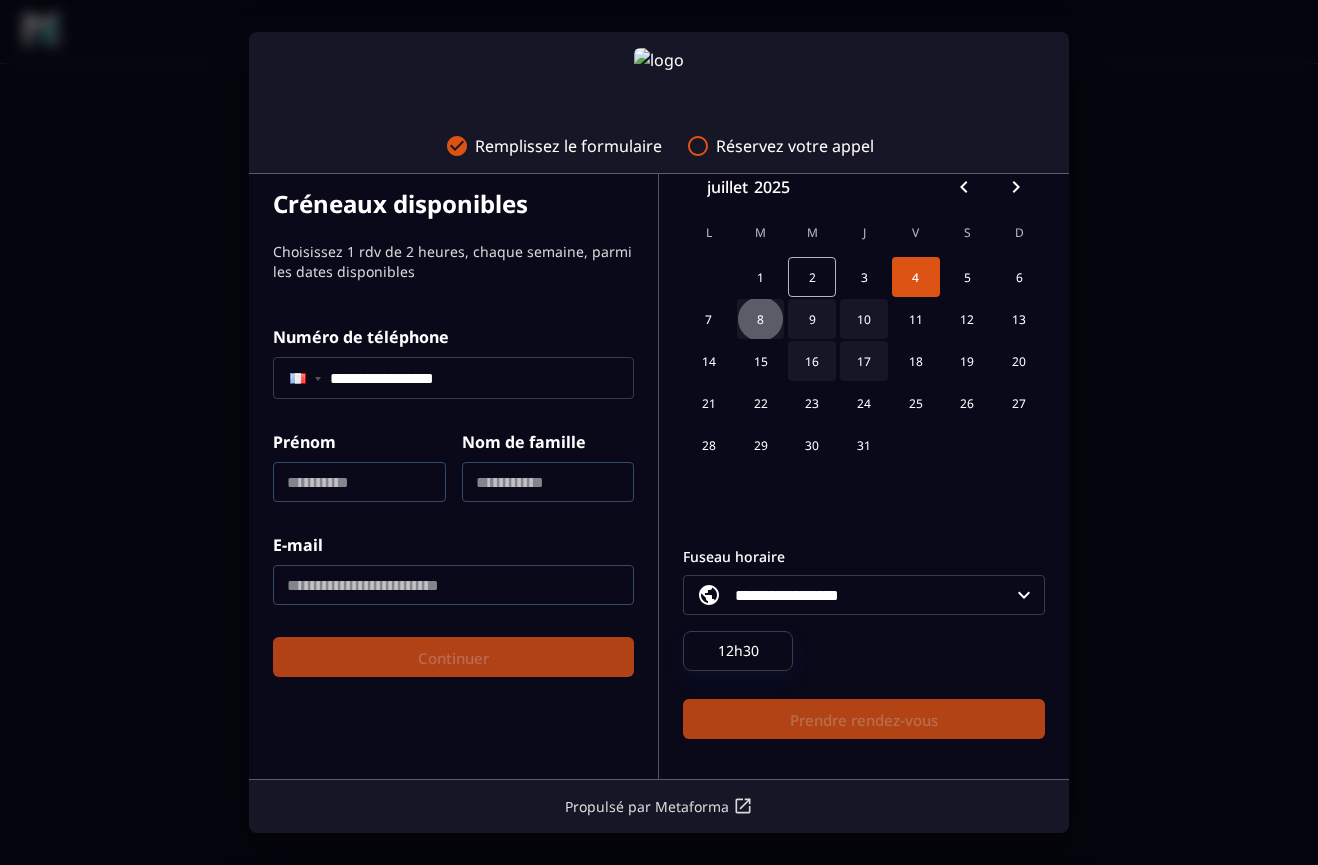 click on "8" at bounding box center (761, 319) 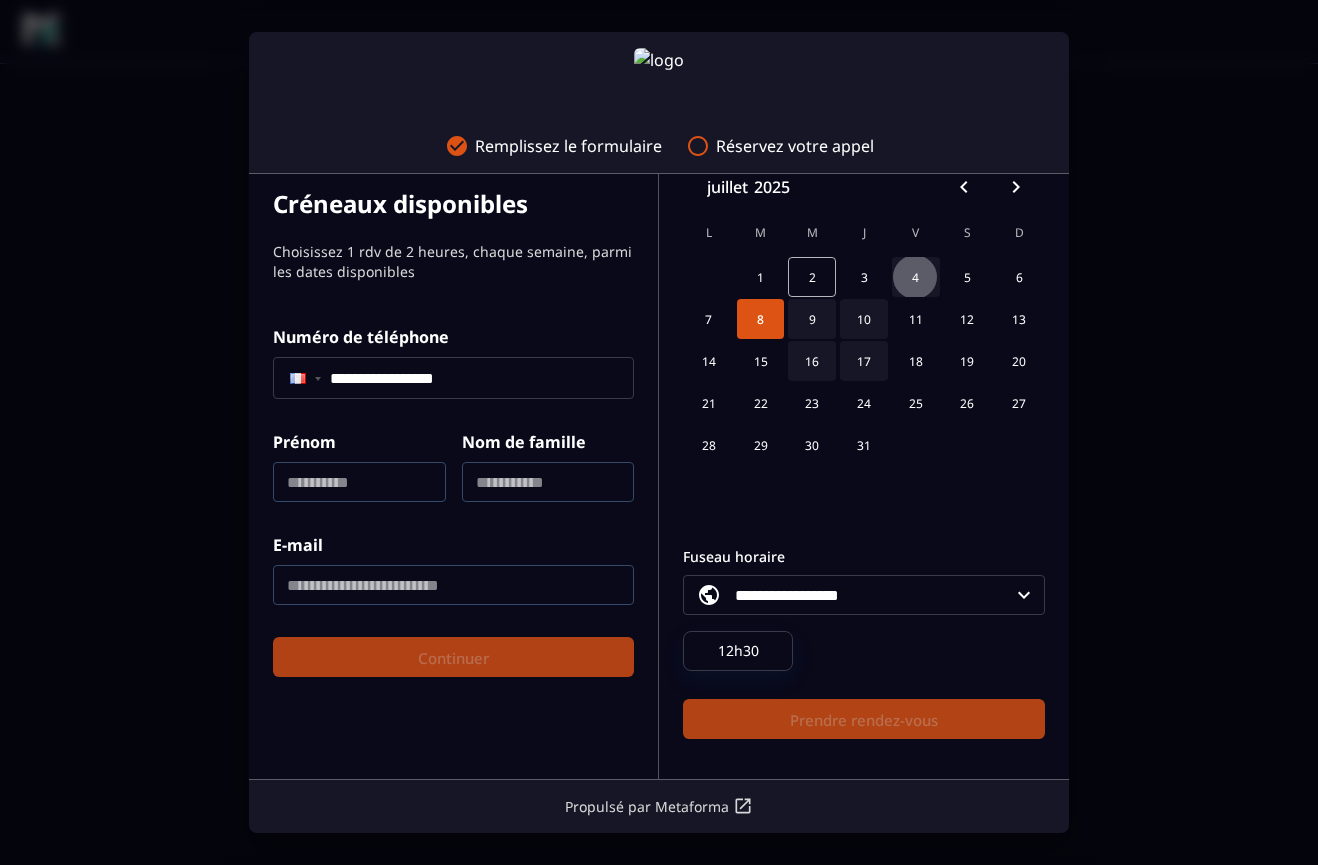 click on "4" at bounding box center [915, 276] 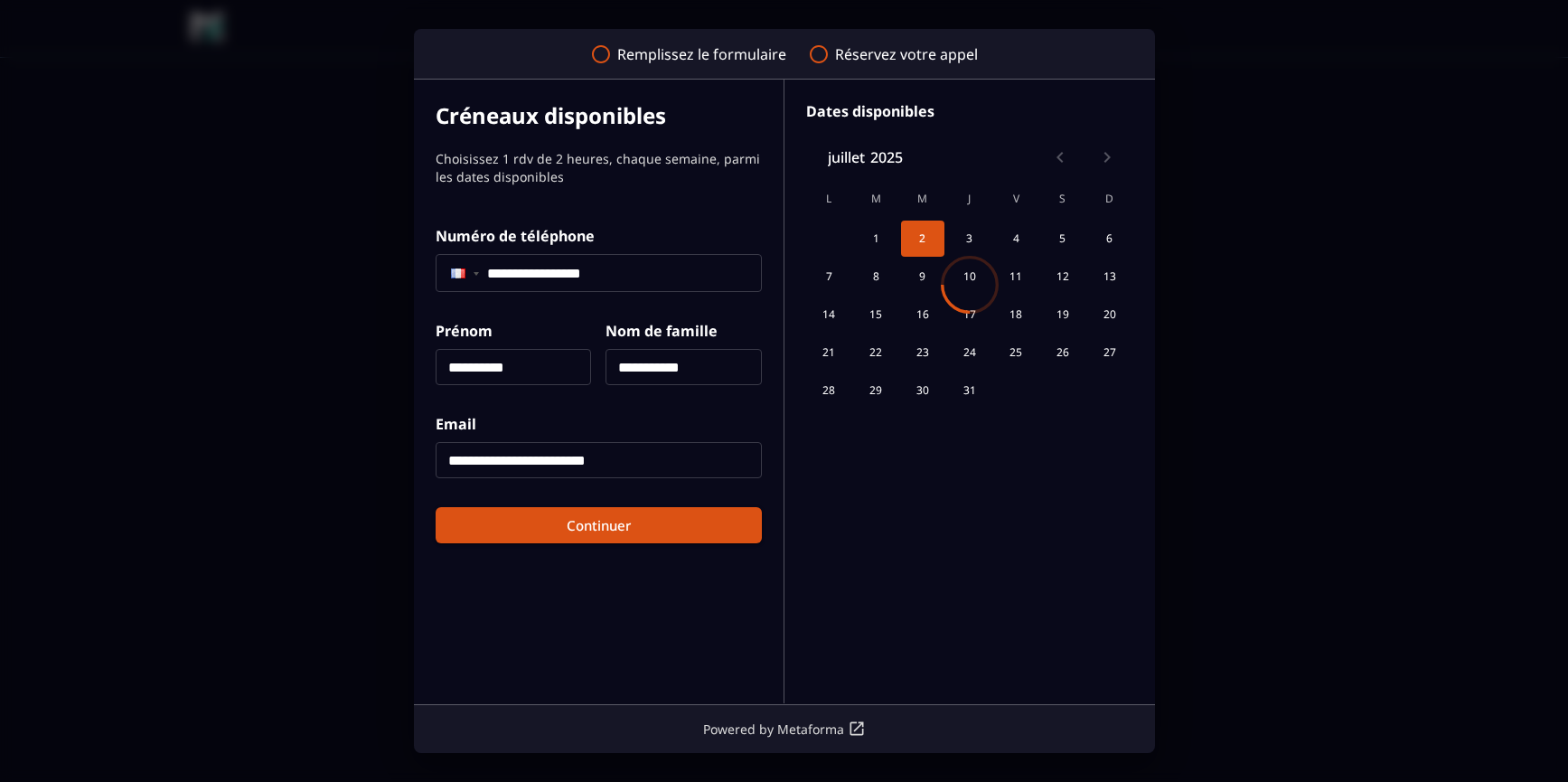 scroll, scrollTop: 0, scrollLeft: 0, axis: both 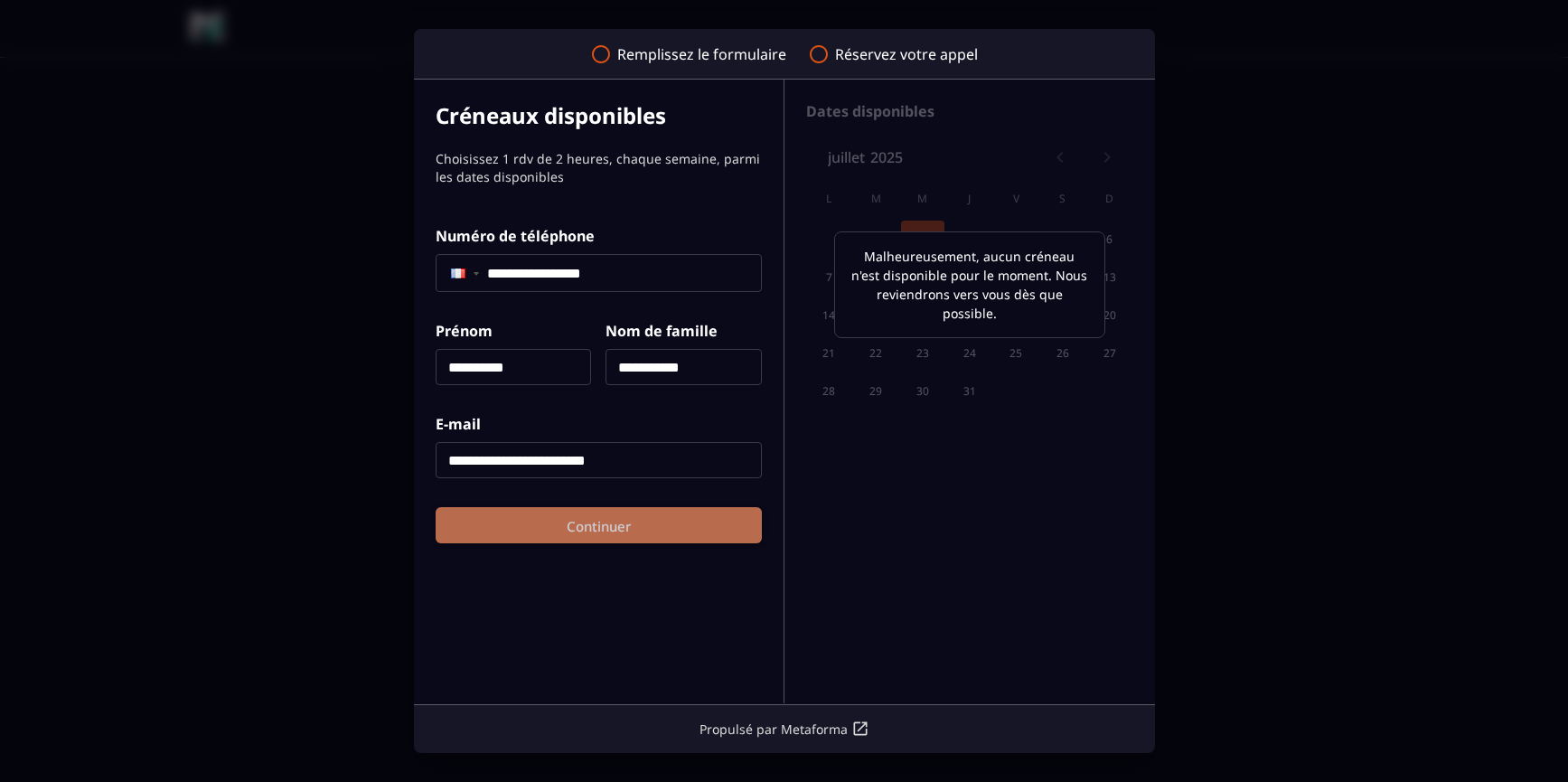 click on "Continuer" at bounding box center [598, 526] 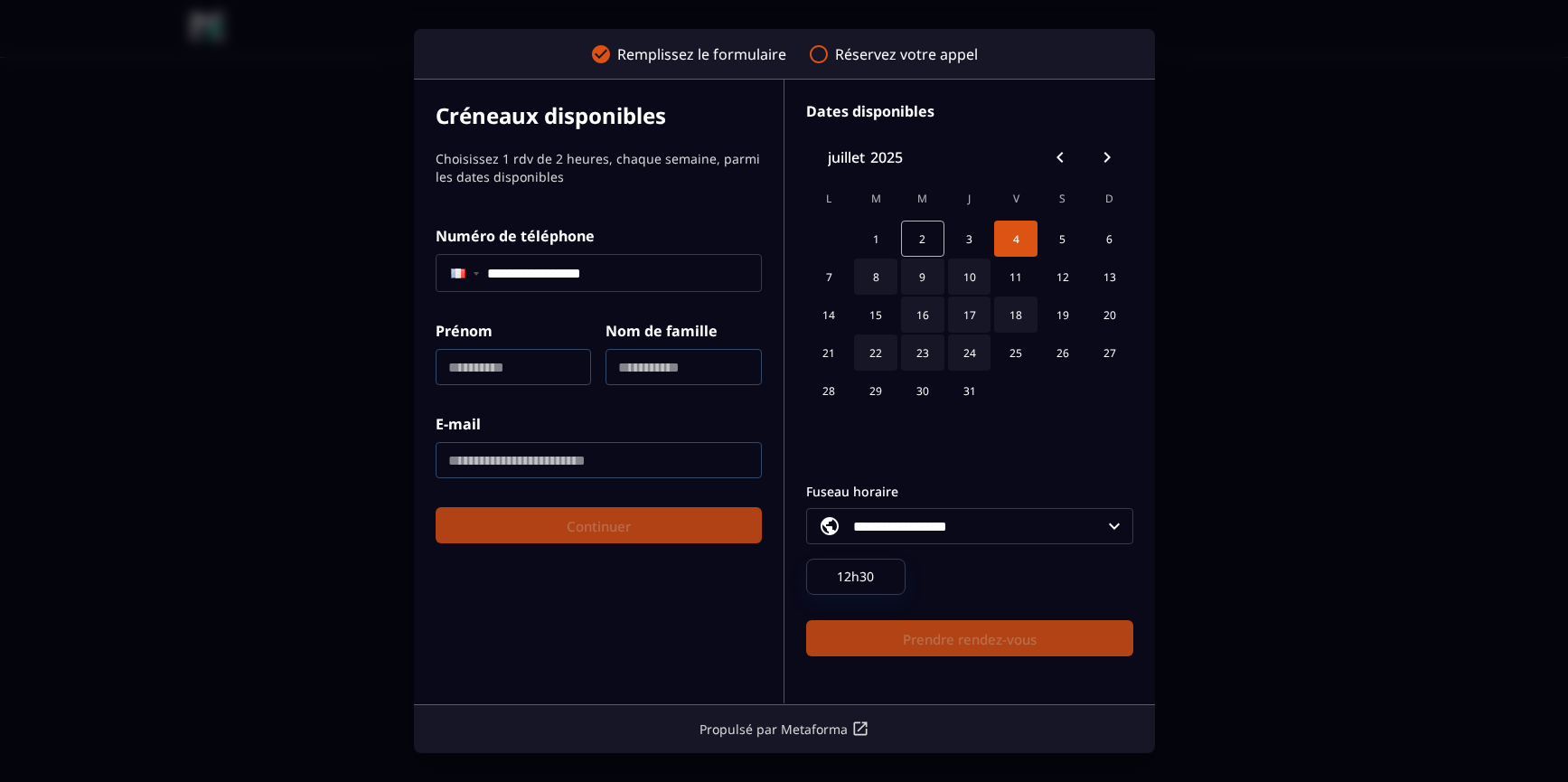 click on "1 2 3 4 5 6" at bounding box center [970, 239] 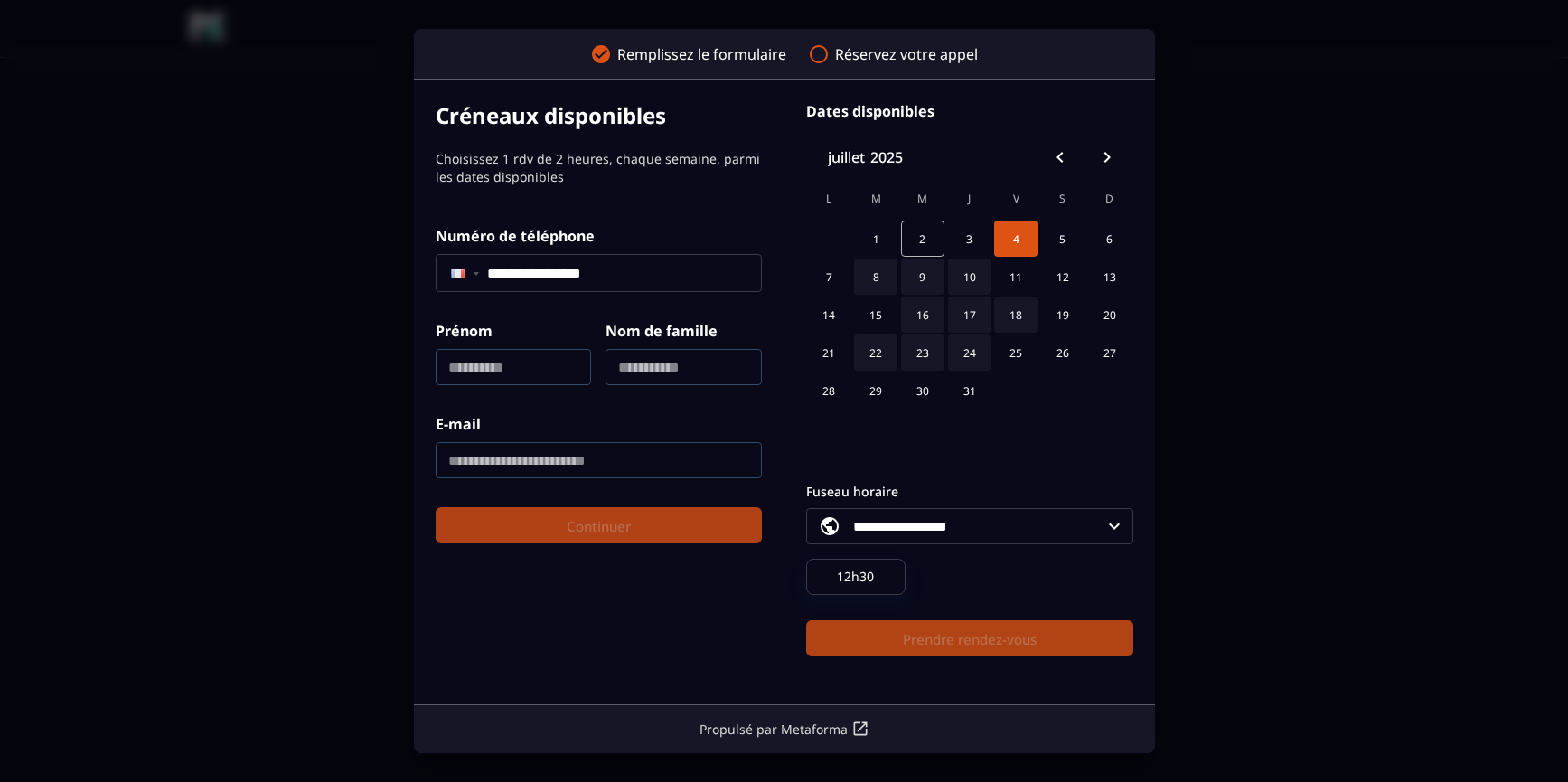 click on "8" at bounding box center [876, 276] 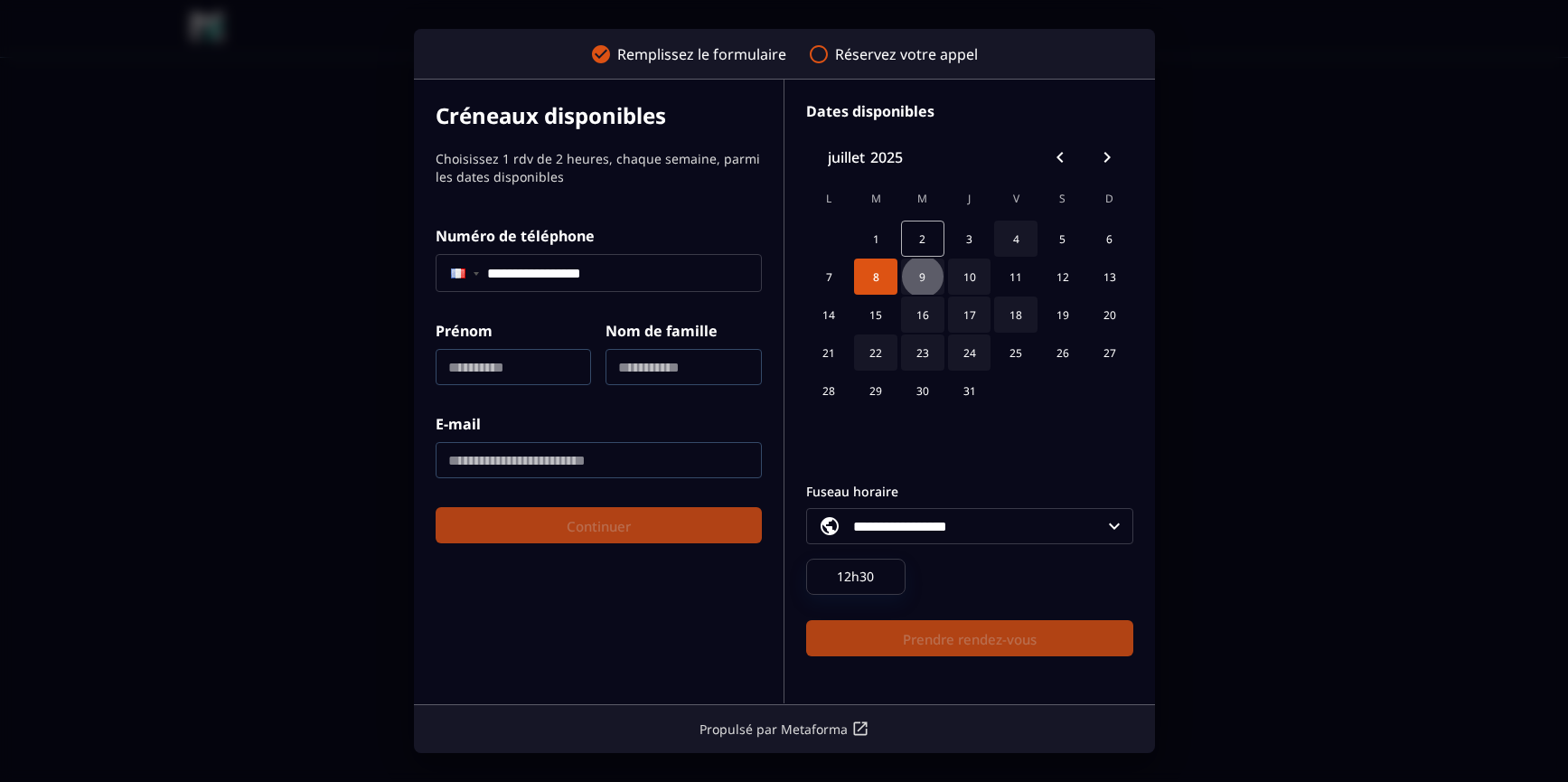click on "9" at bounding box center (922, 276) 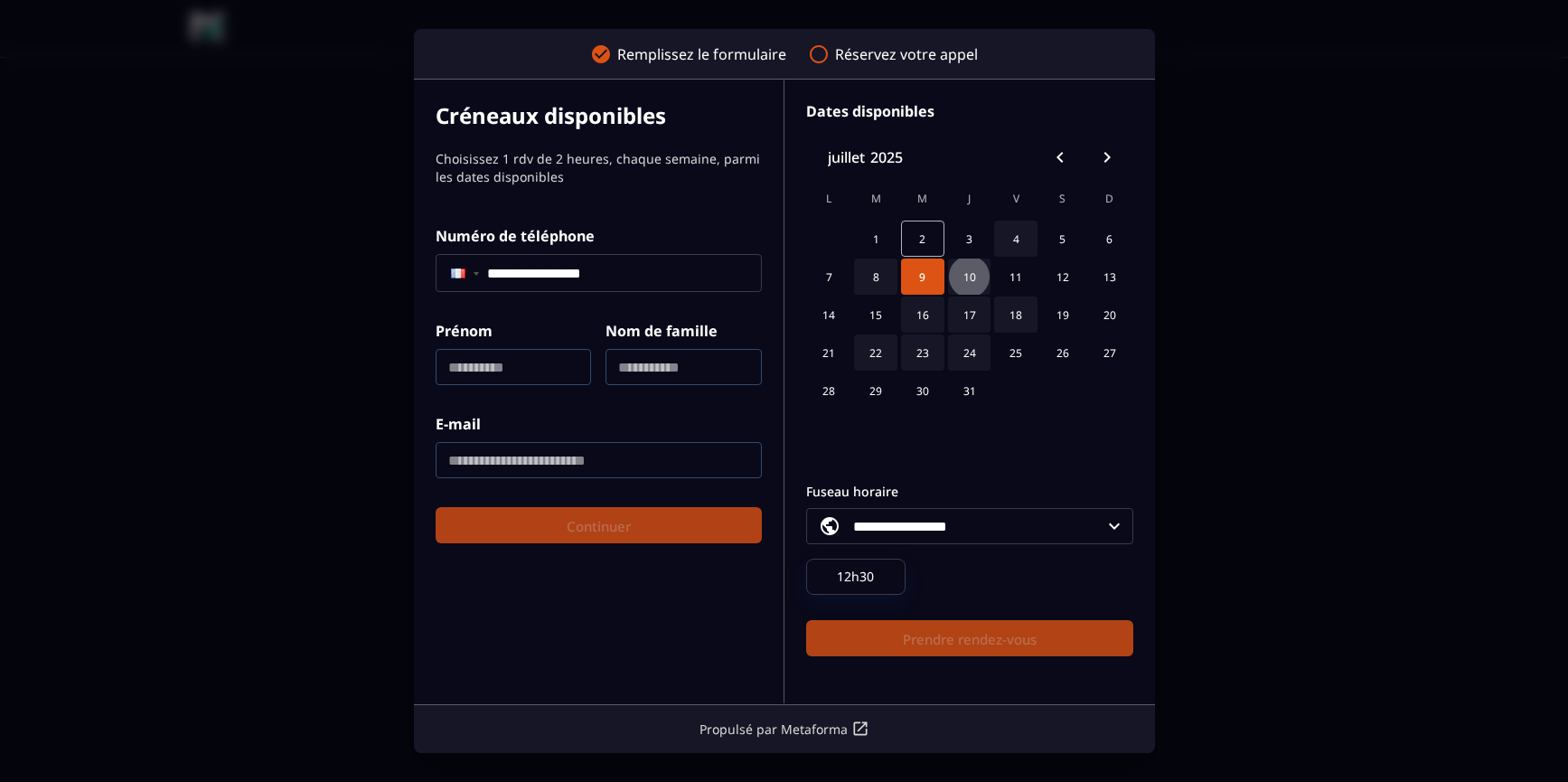 click on "10" at bounding box center [970, 276] 